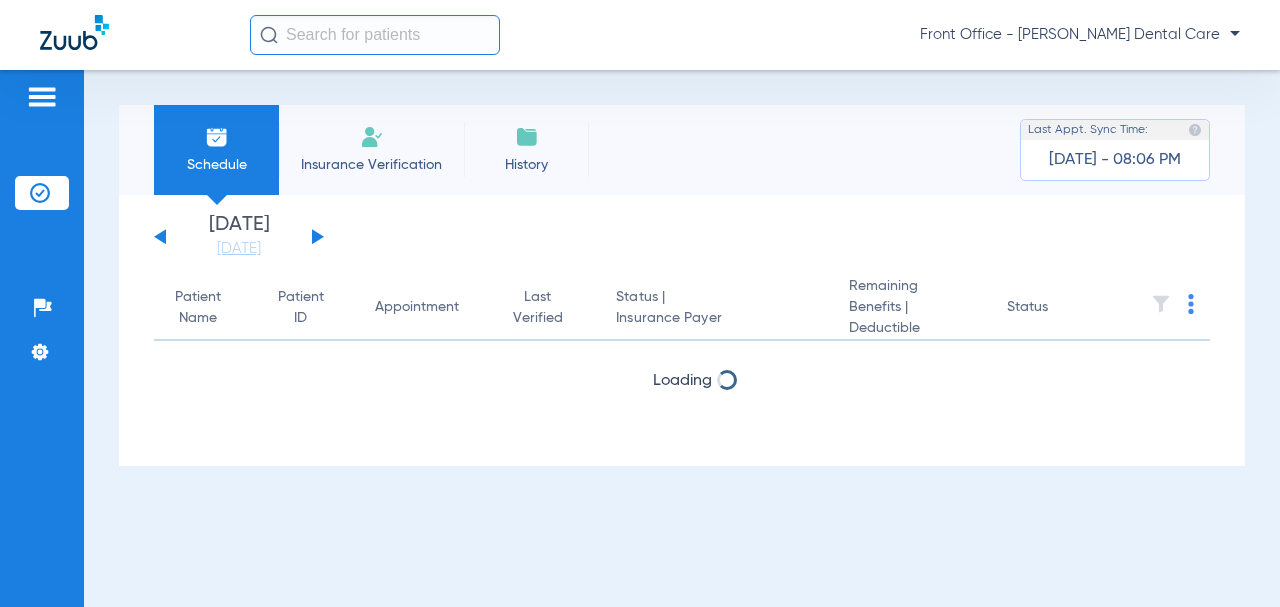 scroll, scrollTop: 0, scrollLeft: 0, axis: both 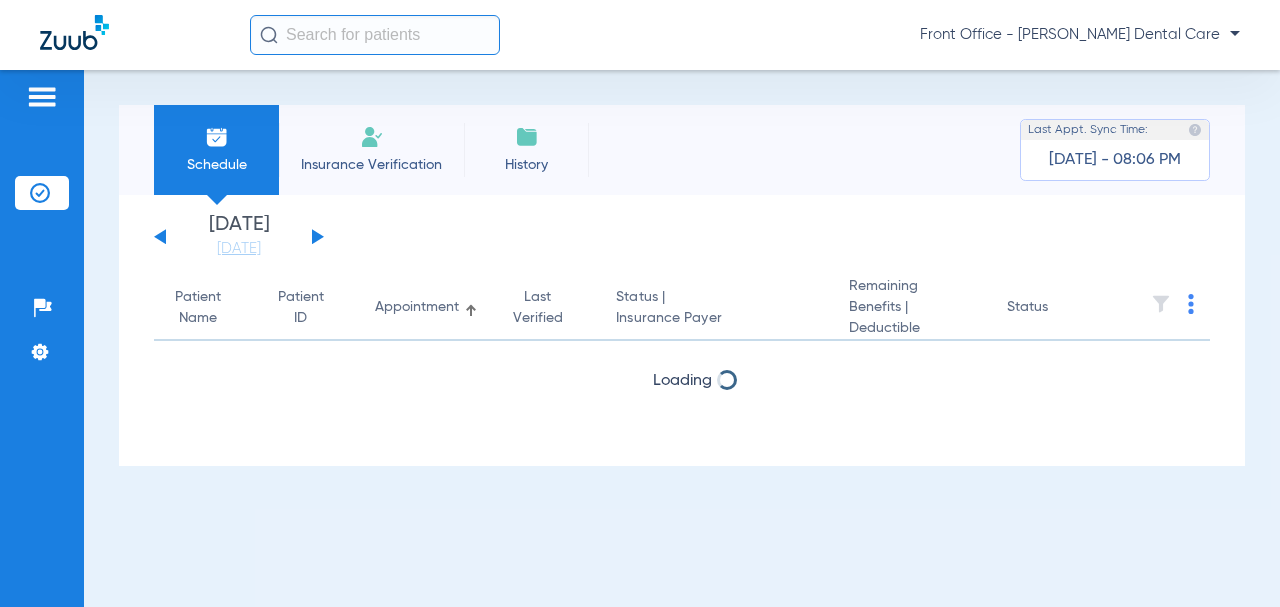 click 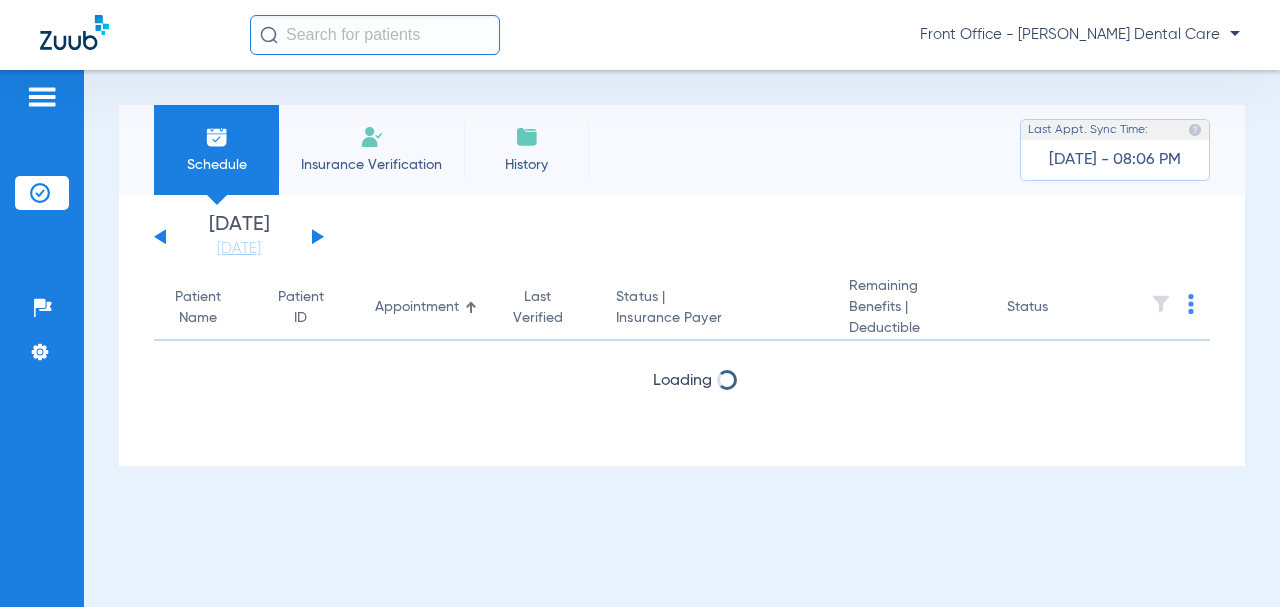 click 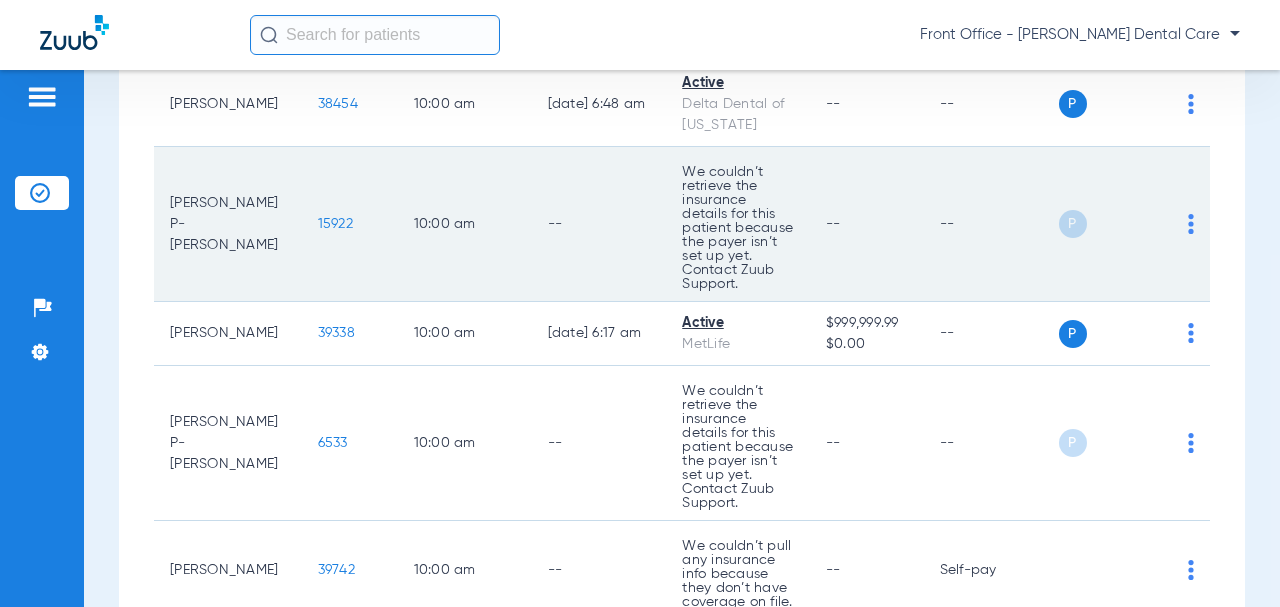 scroll, scrollTop: 2500, scrollLeft: 0, axis: vertical 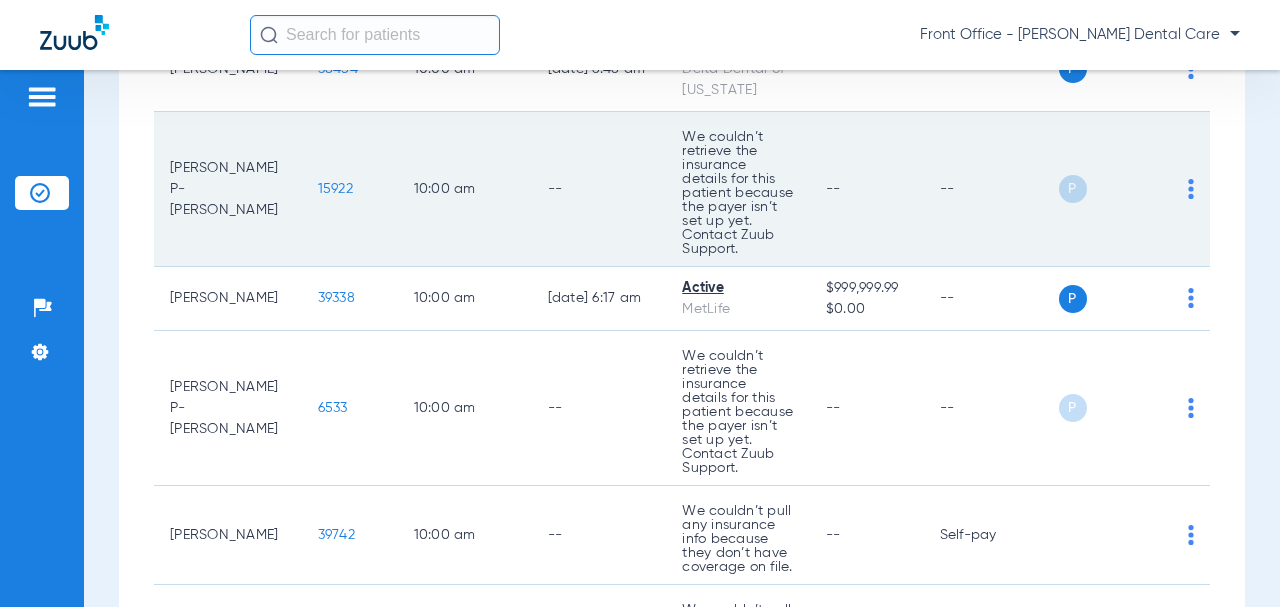 click on "15922" 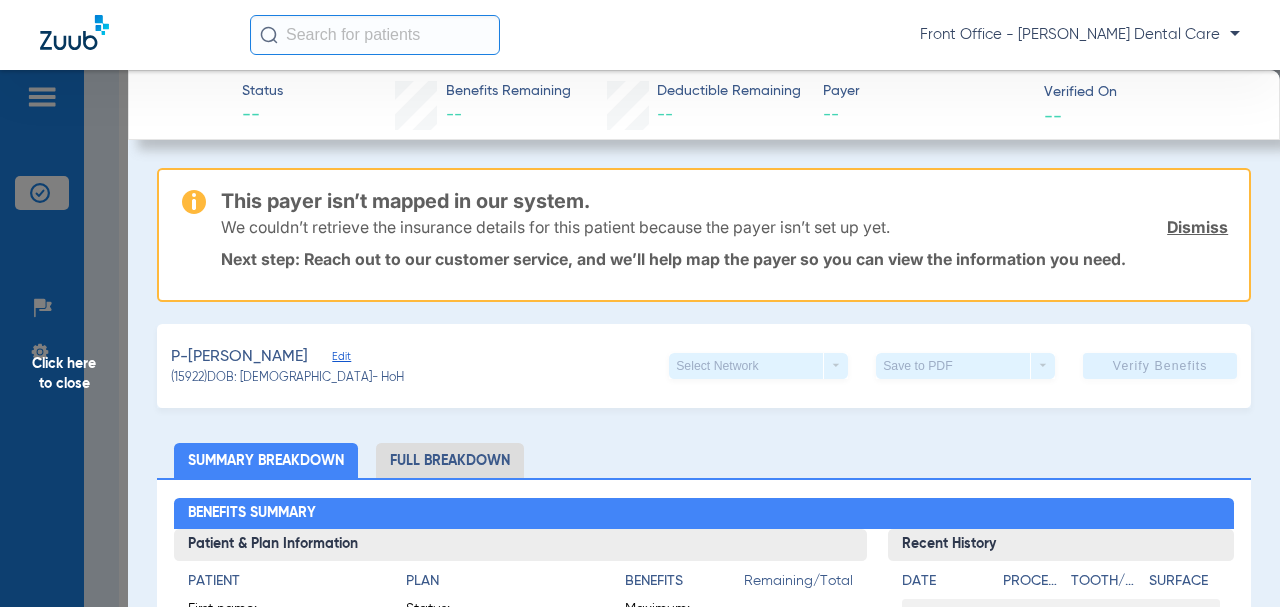 click on "Click here to close" 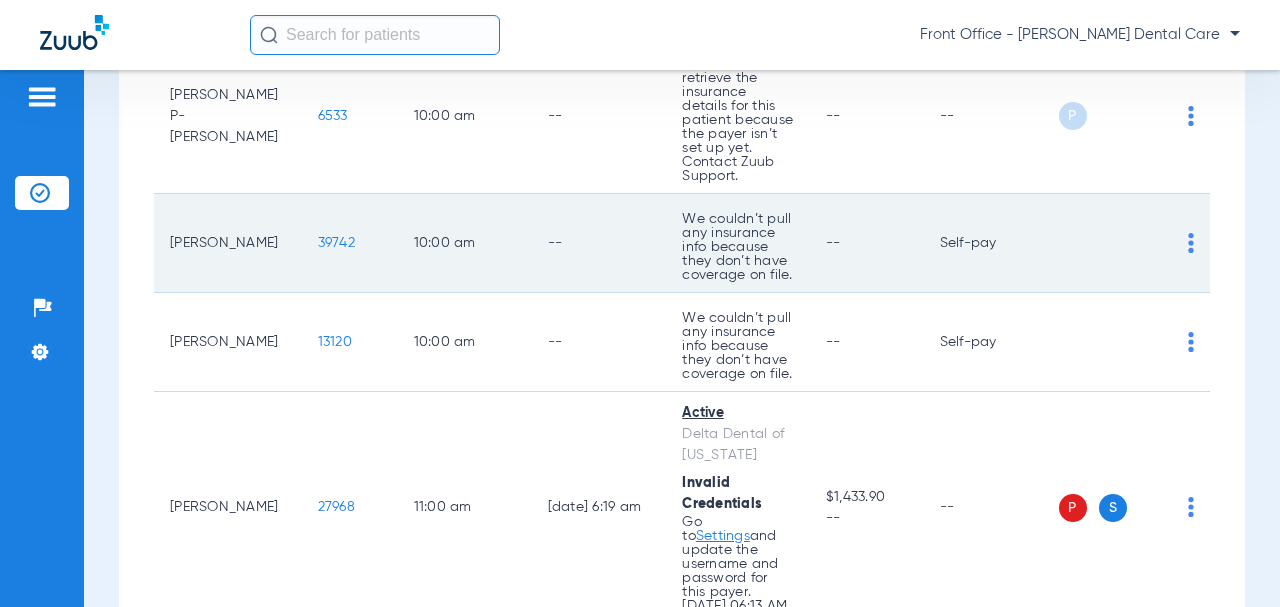 scroll, scrollTop: 2800, scrollLeft: 0, axis: vertical 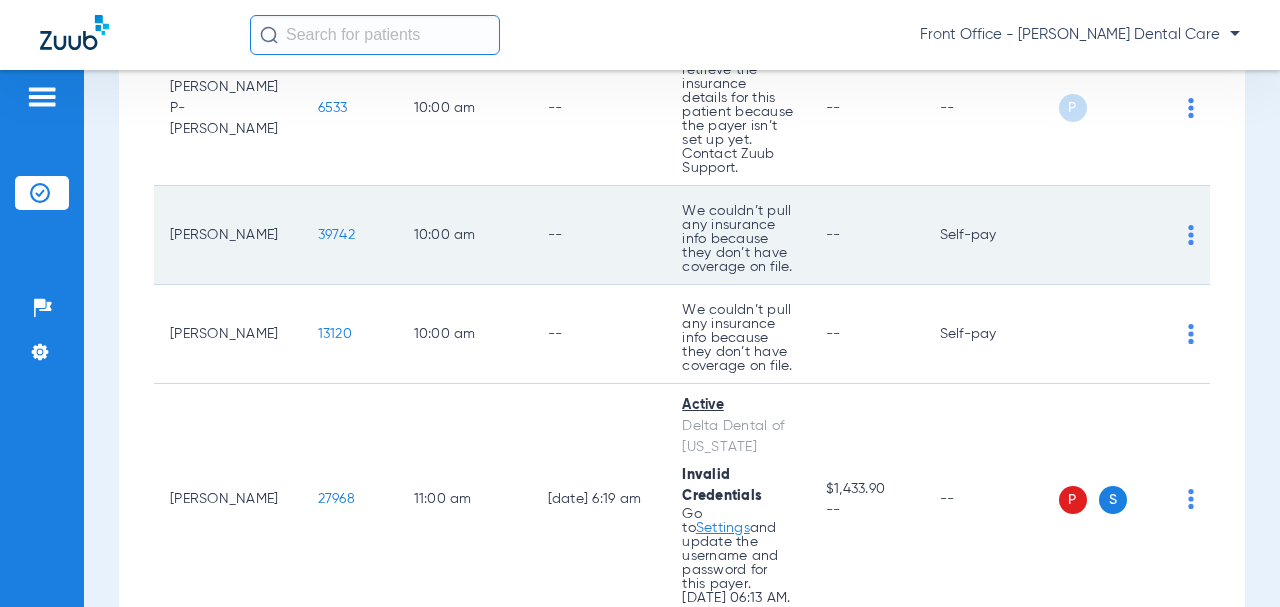 click on "39742" 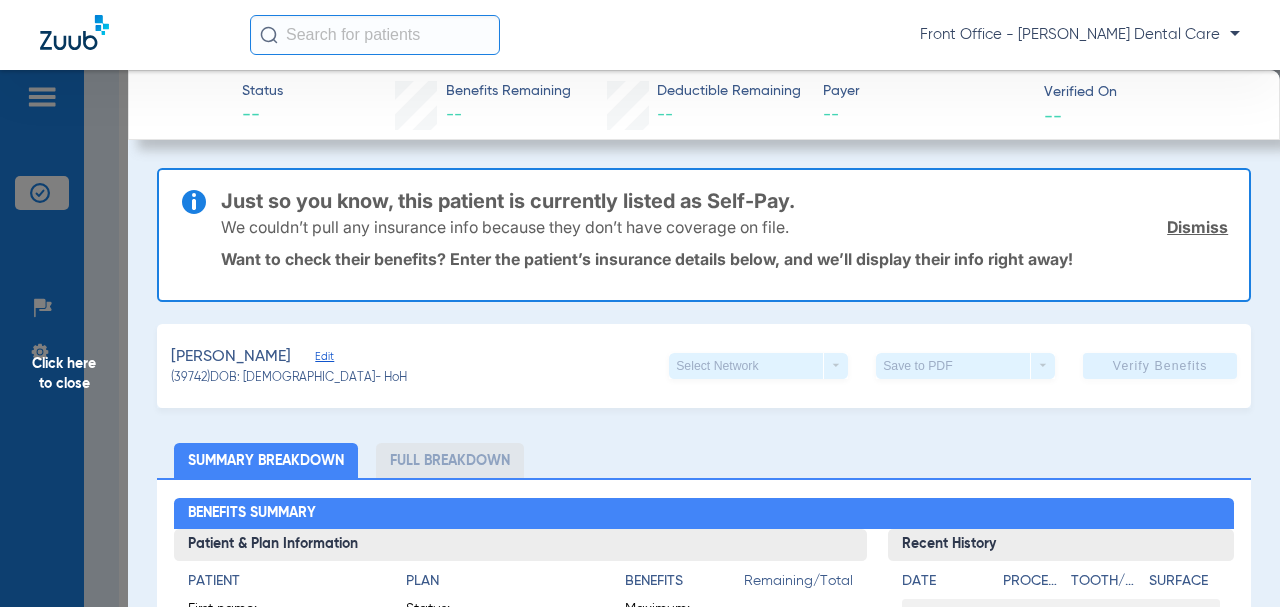 click on "Click here to close" 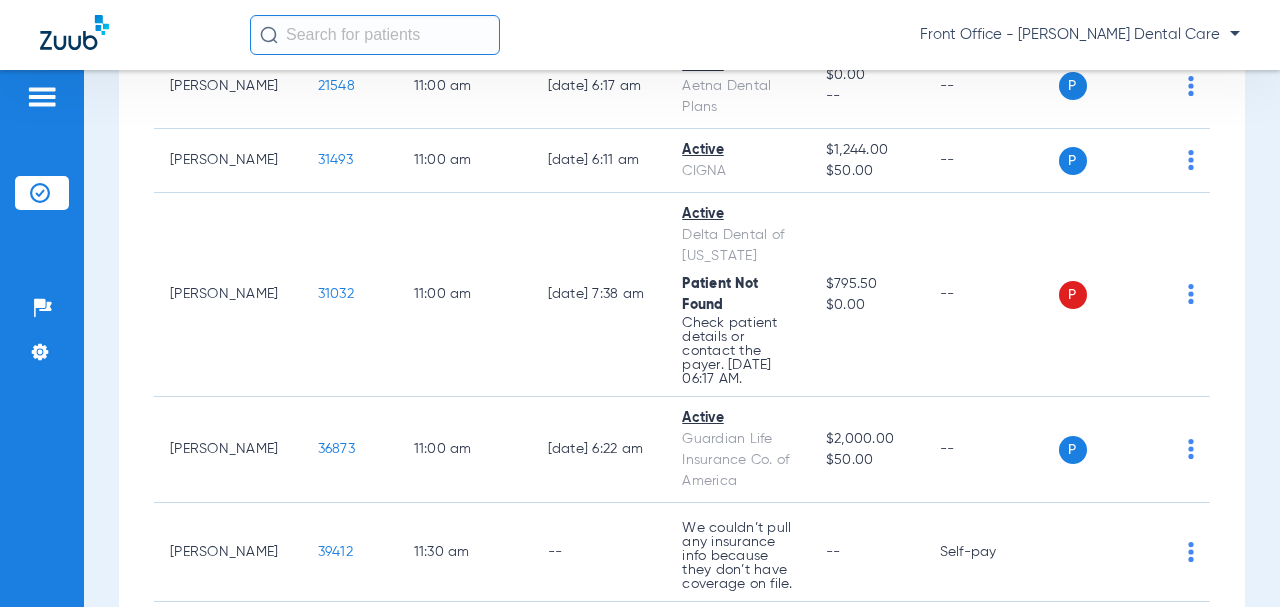 scroll, scrollTop: 3900, scrollLeft: 0, axis: vertical 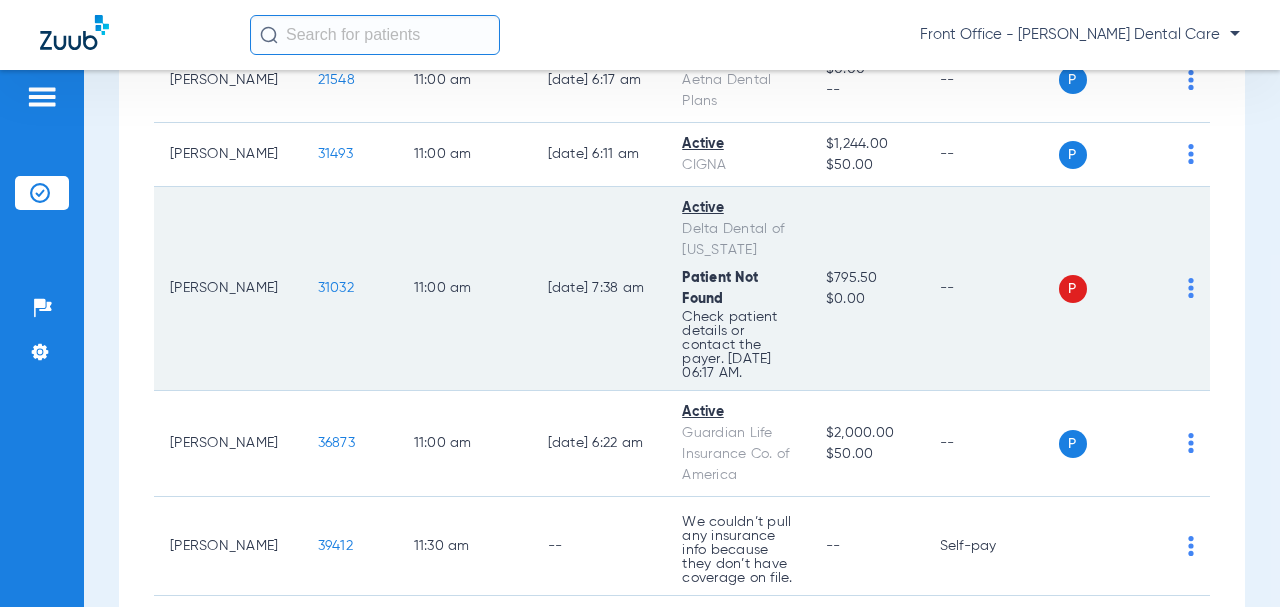 click on "31032" 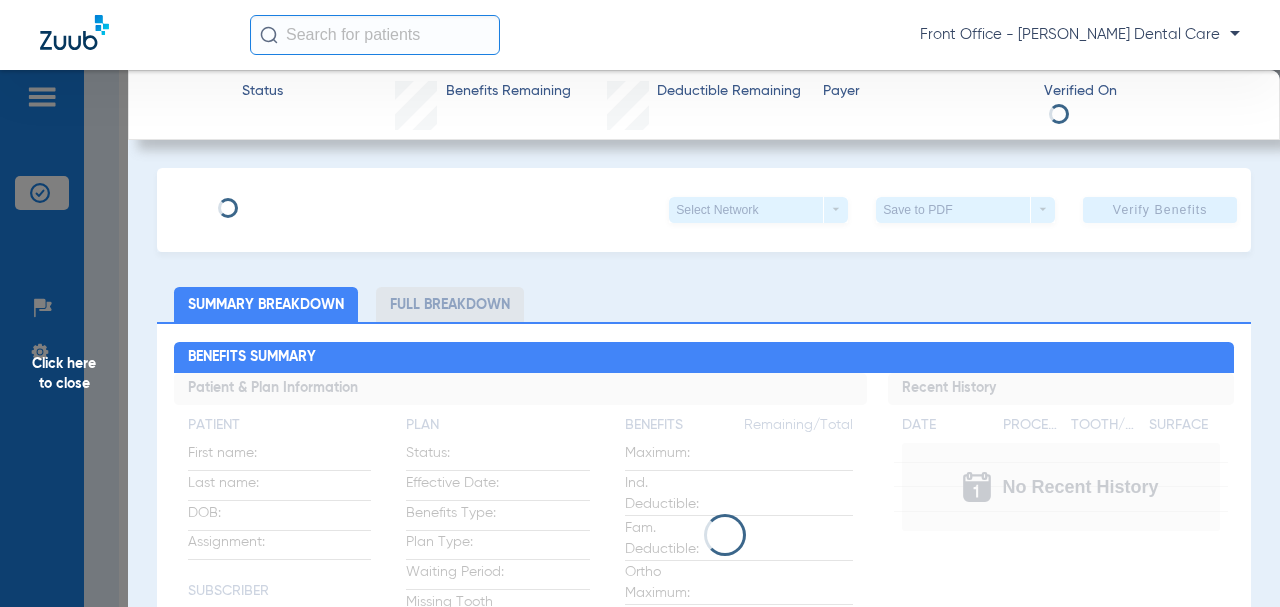type on "[PERSON_NAME]" 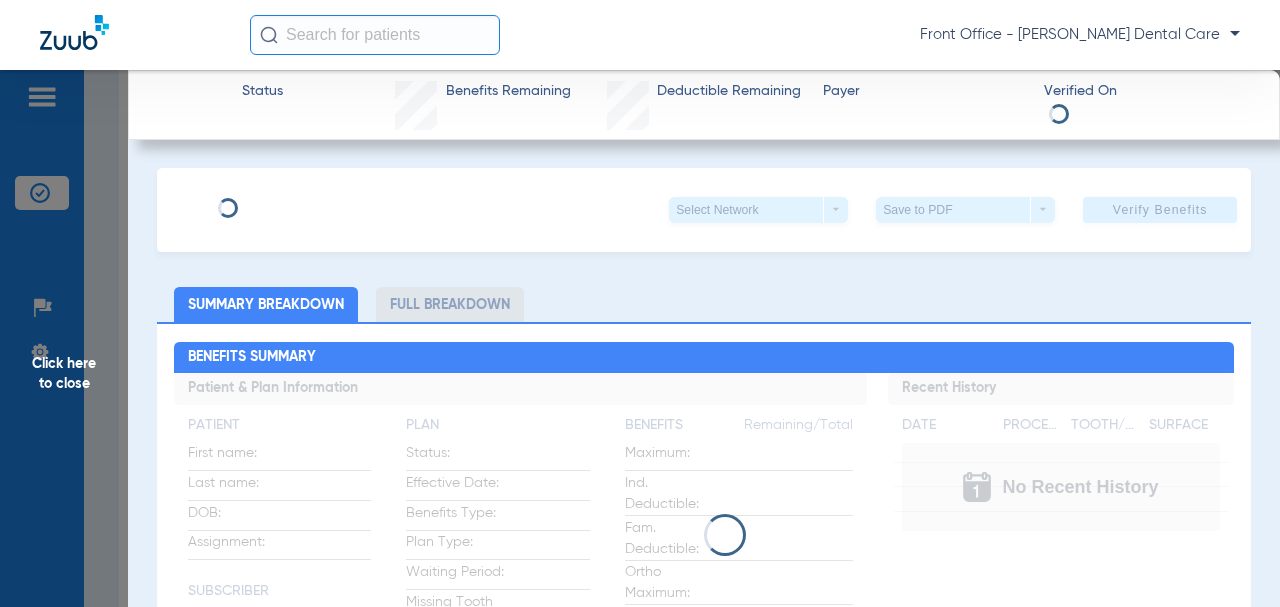 type on "[PERSON_NAME]" 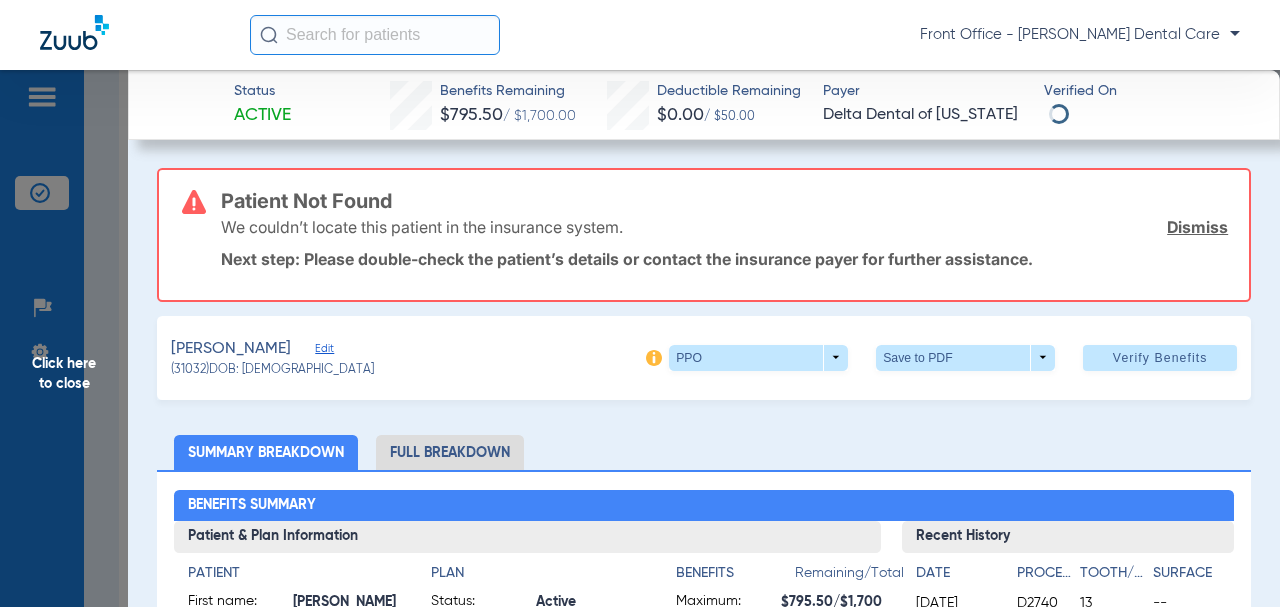click on "Patient Not Found" at bounding box center (724, 201) 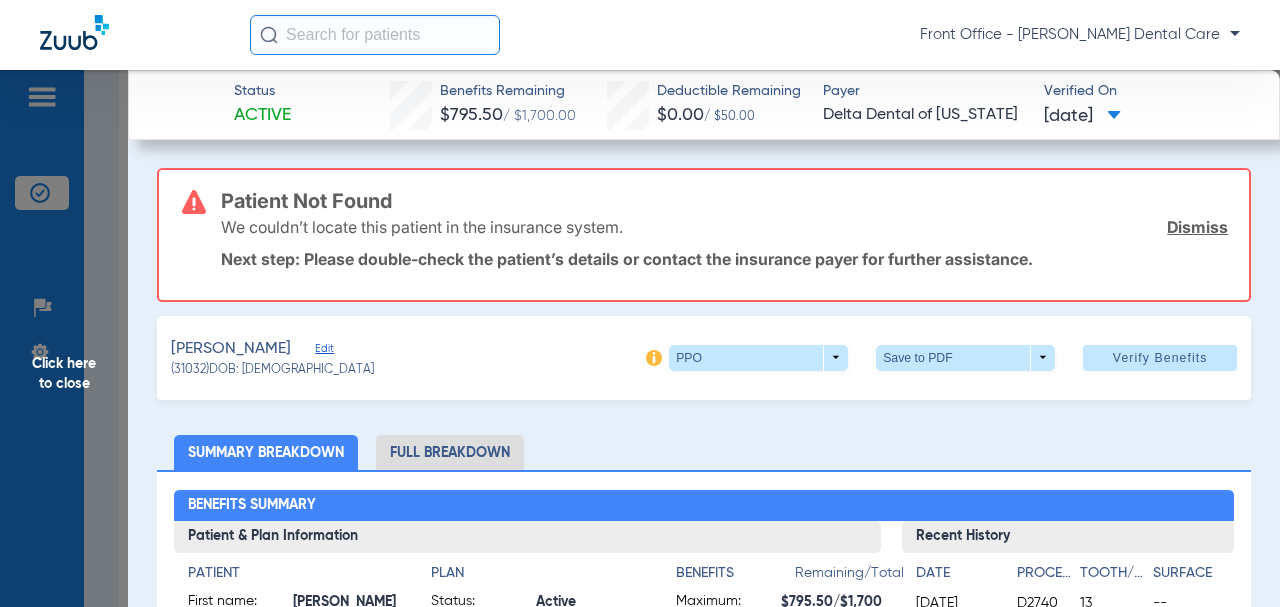 click on "Edit" 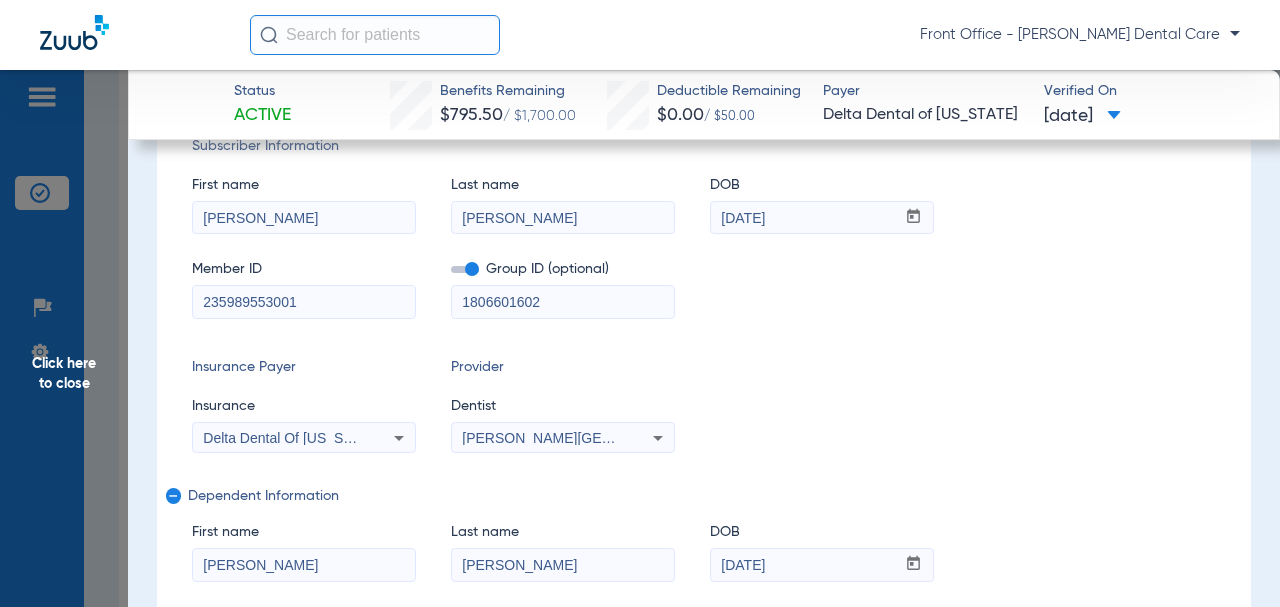 scroll, scrollTop: 400, scrollLeft: 0, axis: vertical 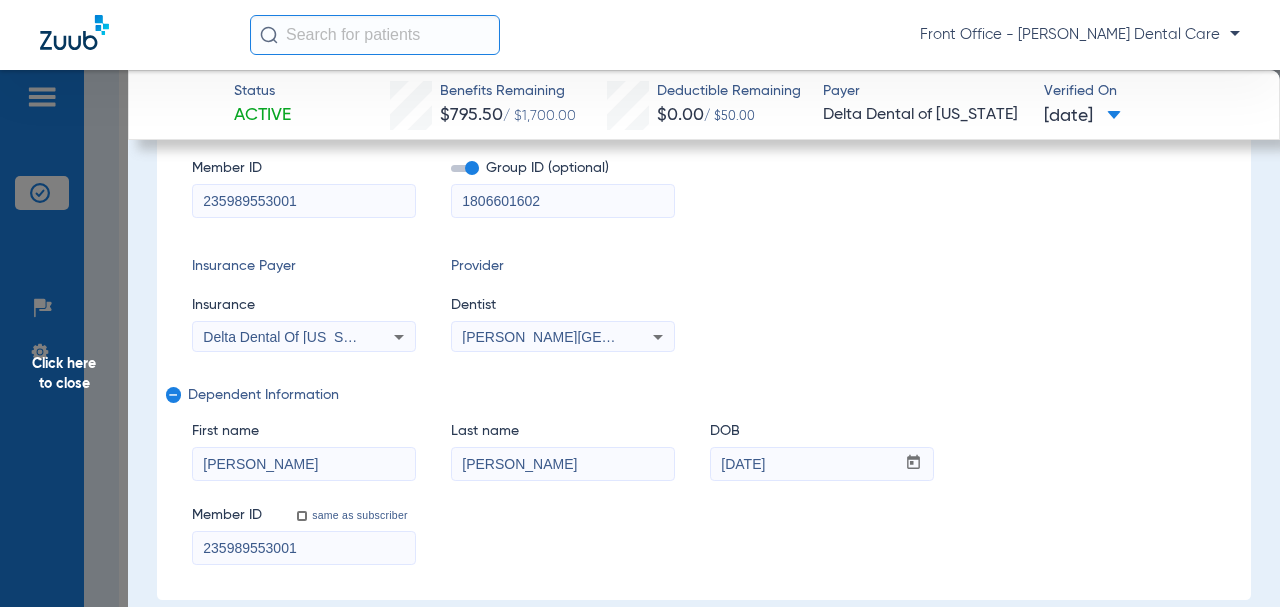 drag, startPoint x: 575, startPoint y: 200, endPoint x: 488, endPoint y: 53, distance: 170.81569 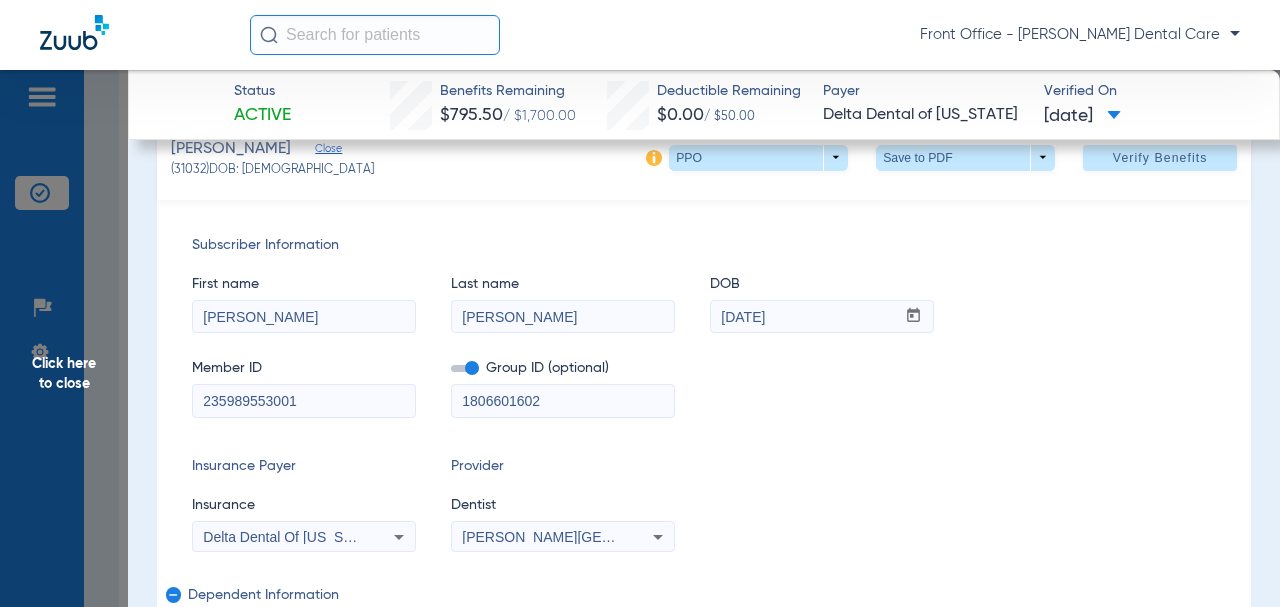 drag, startPoint x: 548, startPoint y: 393, endPoint x: 449, endPoint y: 399, distance: 99.18165 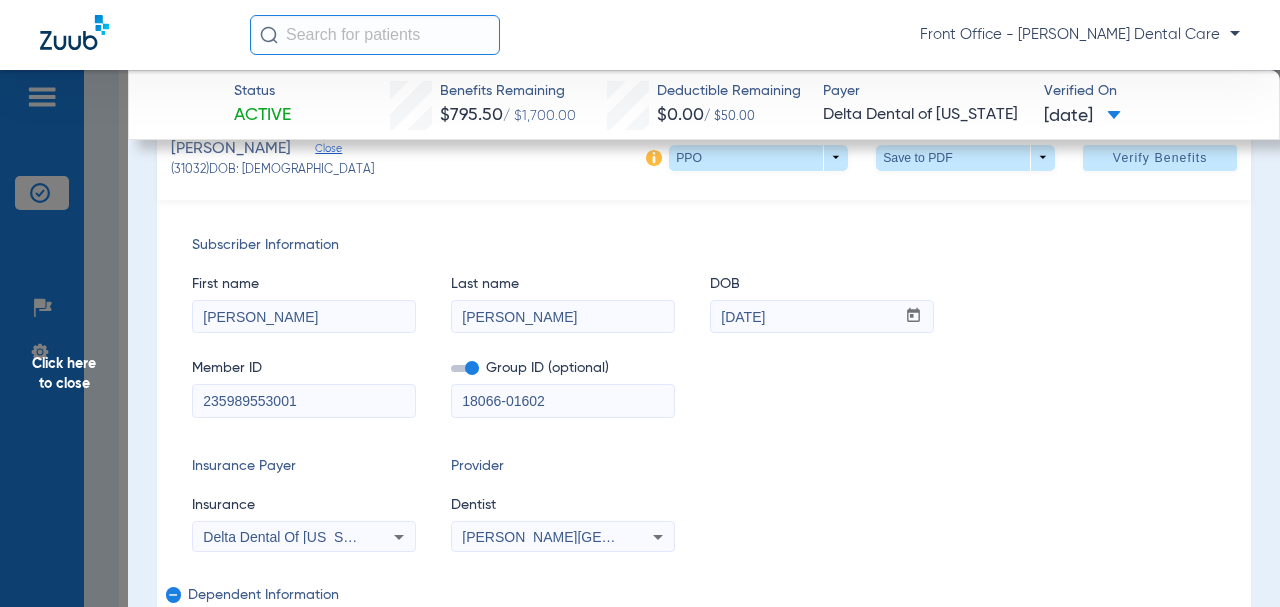 type on "18066-01602" 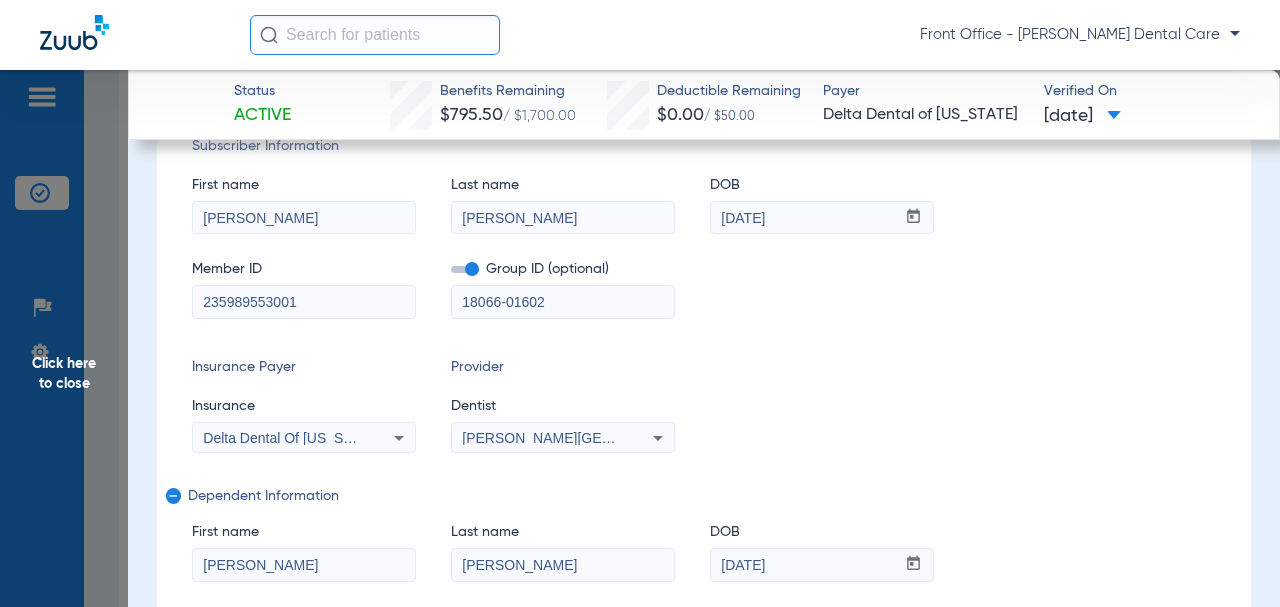 scroll, scrollTop: 300, scrollLeft: 0, axis: vertical 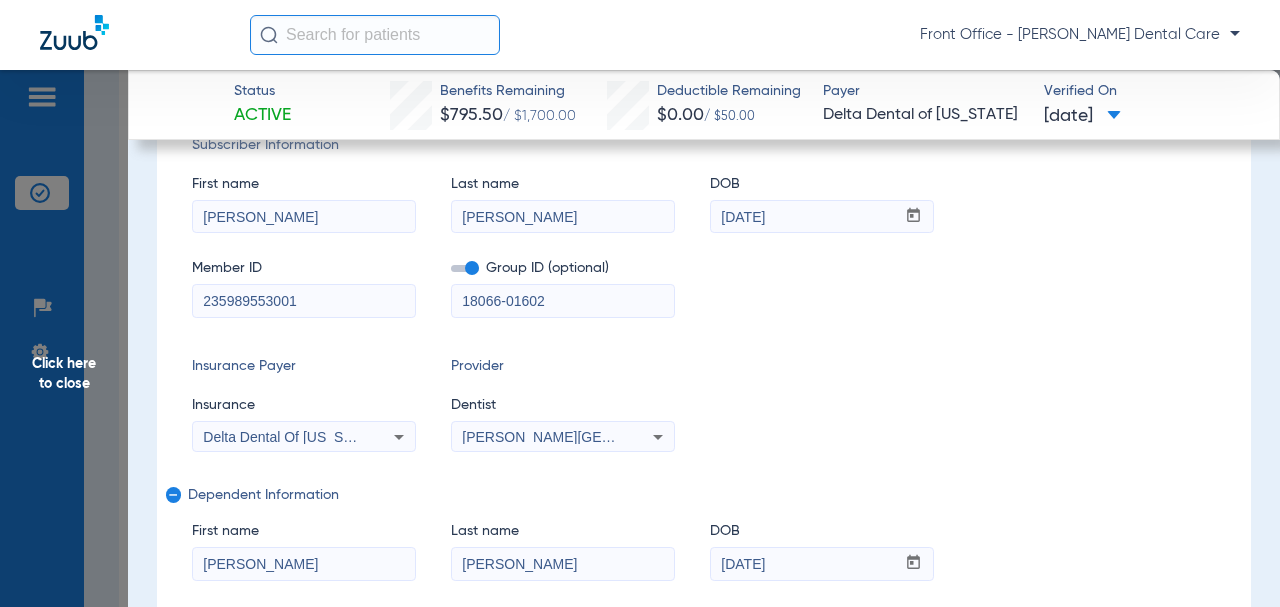 type on "[PERSON_NAME]" 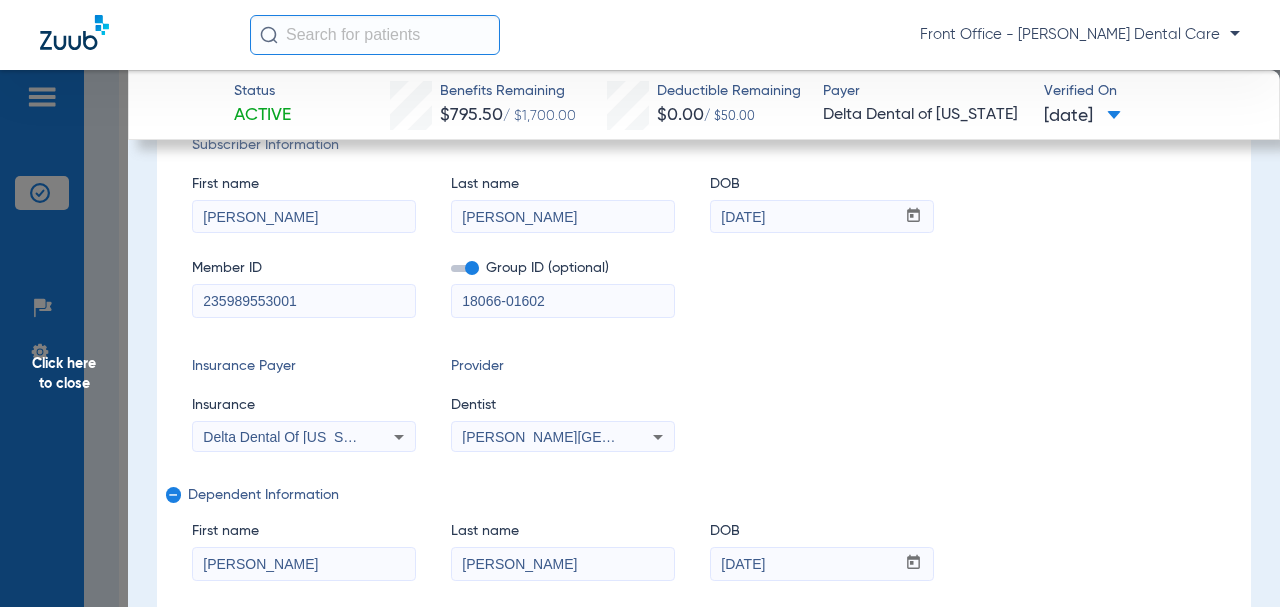 scroll, scrollTop: 400, scrollLeft: 0, axis: vertical 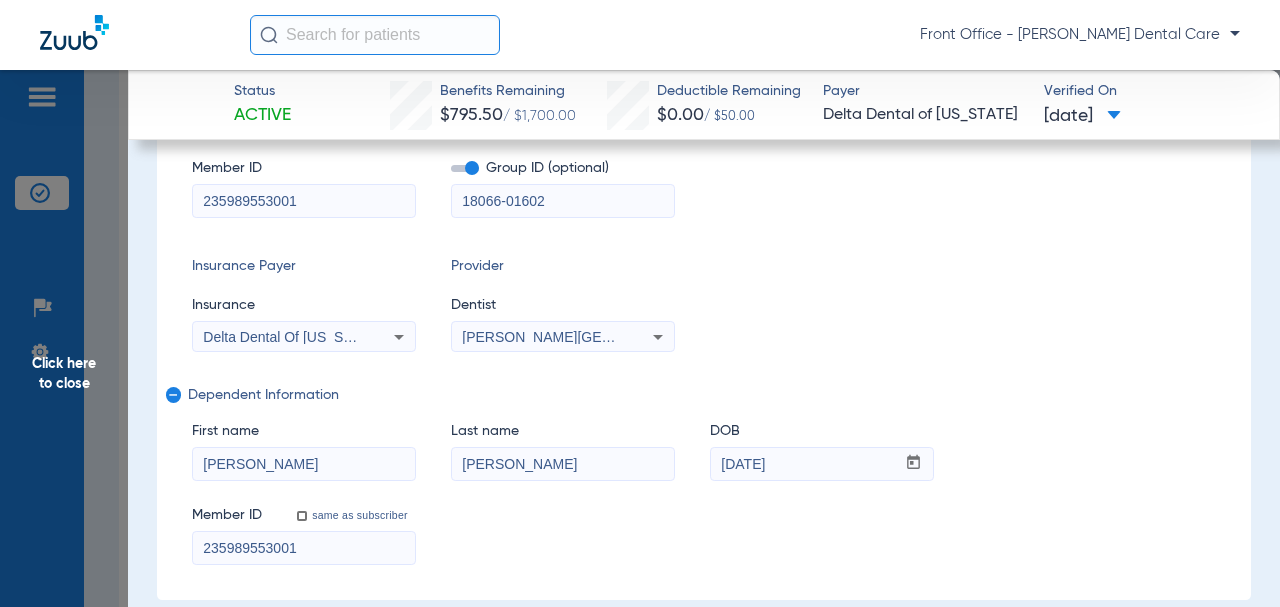 type on "[DATE]" 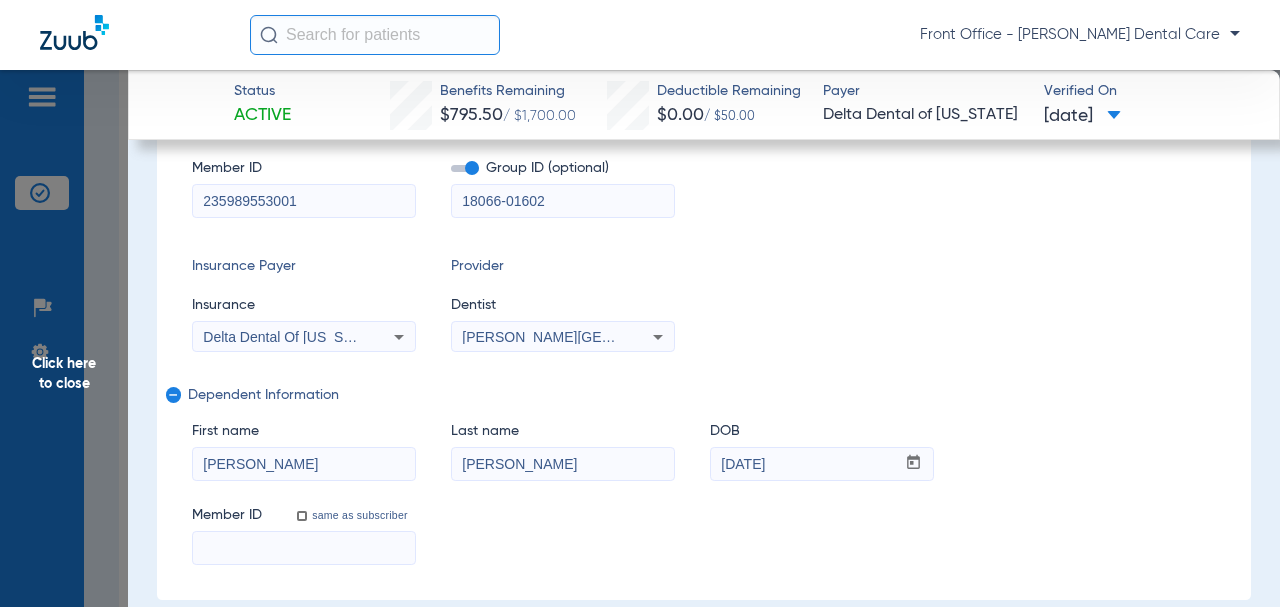 type 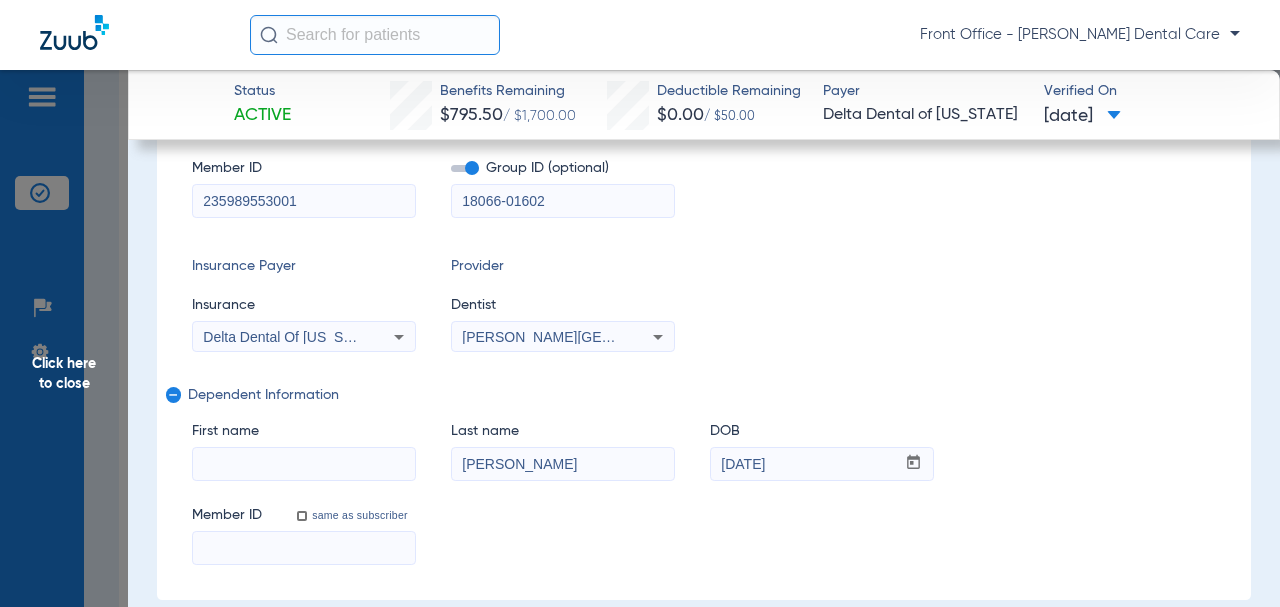 type 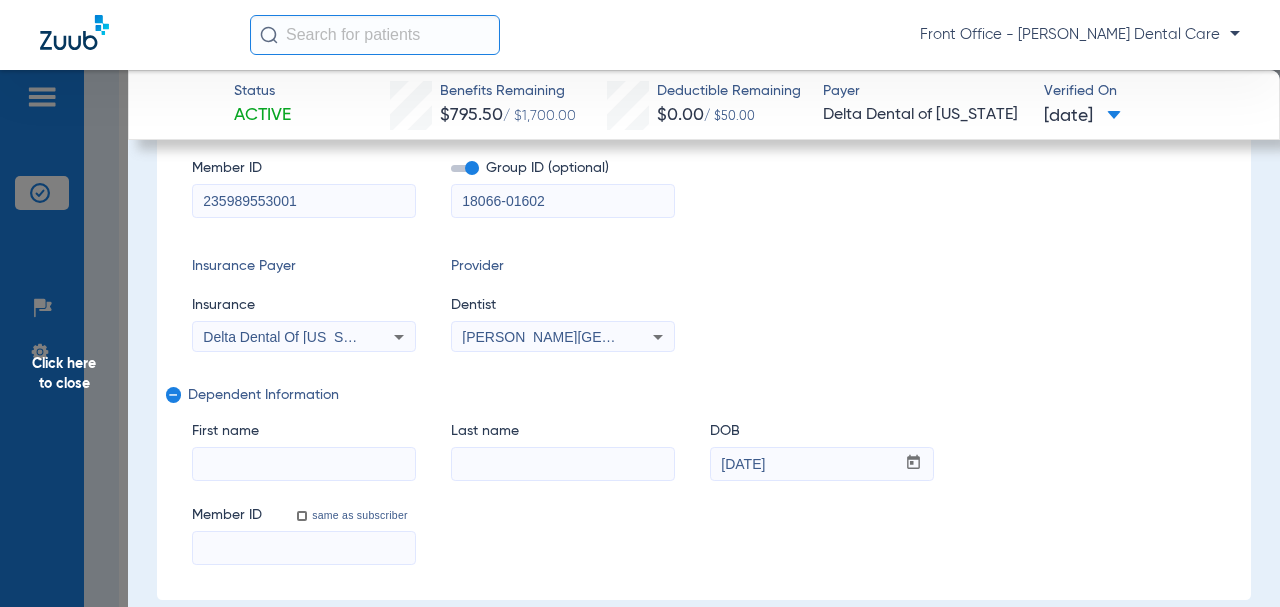 type 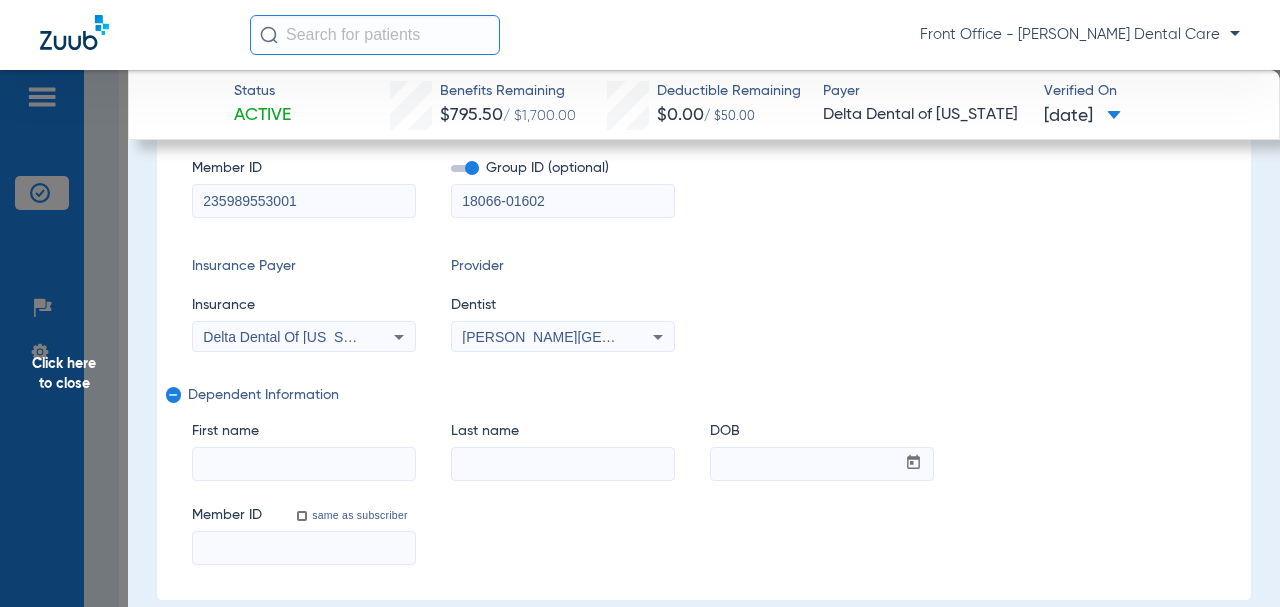 drag, startPoint x: 177, startPoint y: 394, endPoint x: 242, endPoint y: 35, distance: 364.83694 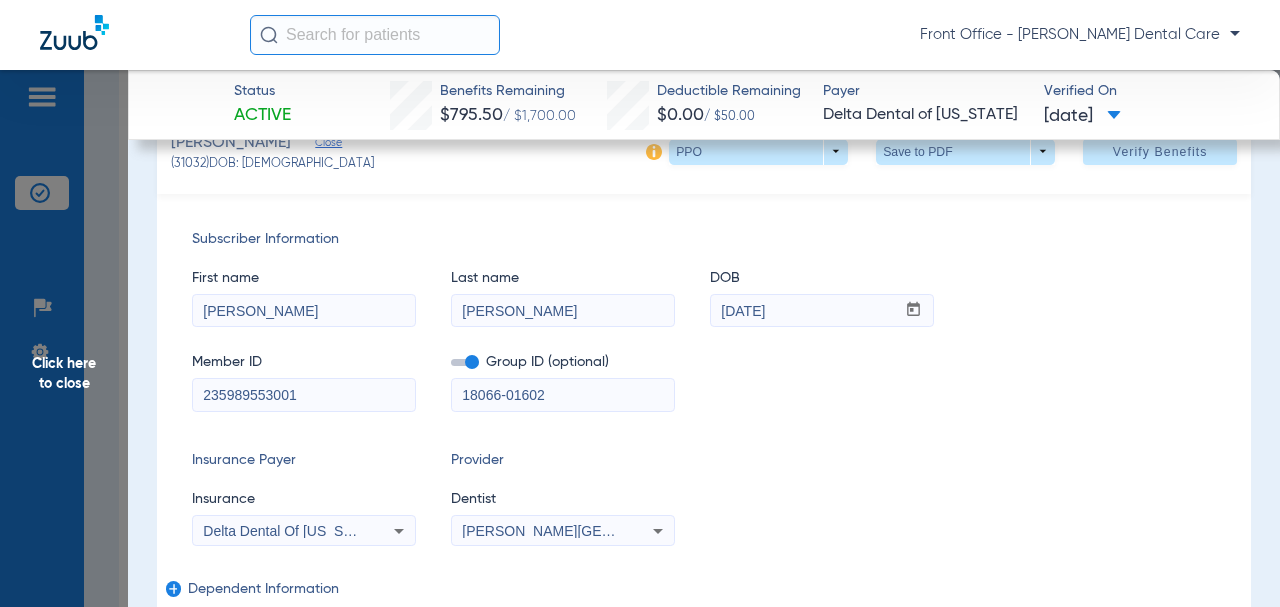 scroll, scrollTop: 200, scrollLeft: 0, axis: vertical 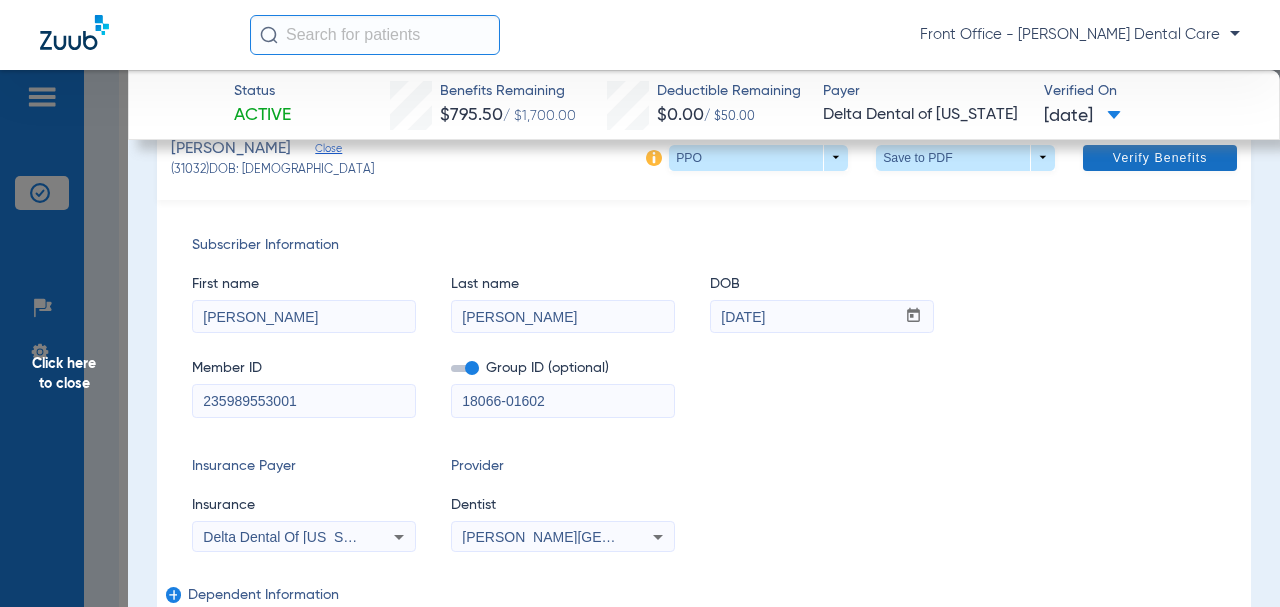 click on "Verify Benefits" 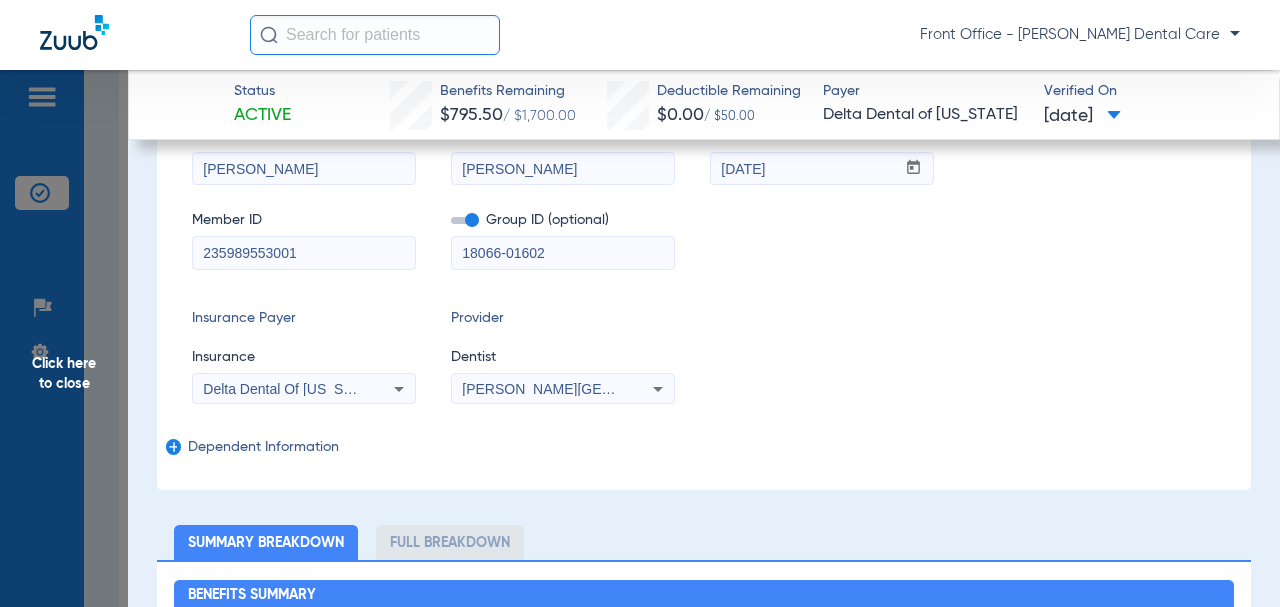 scroll, scrollTop: 52, scrollLeft: 0, axis: vertical 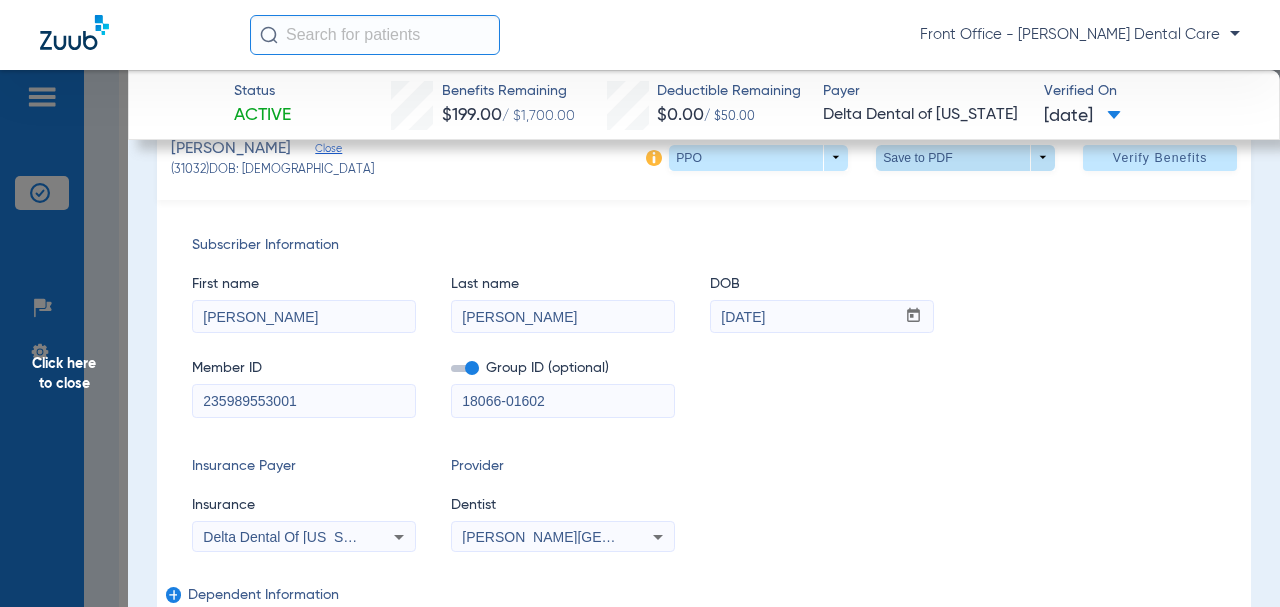 click 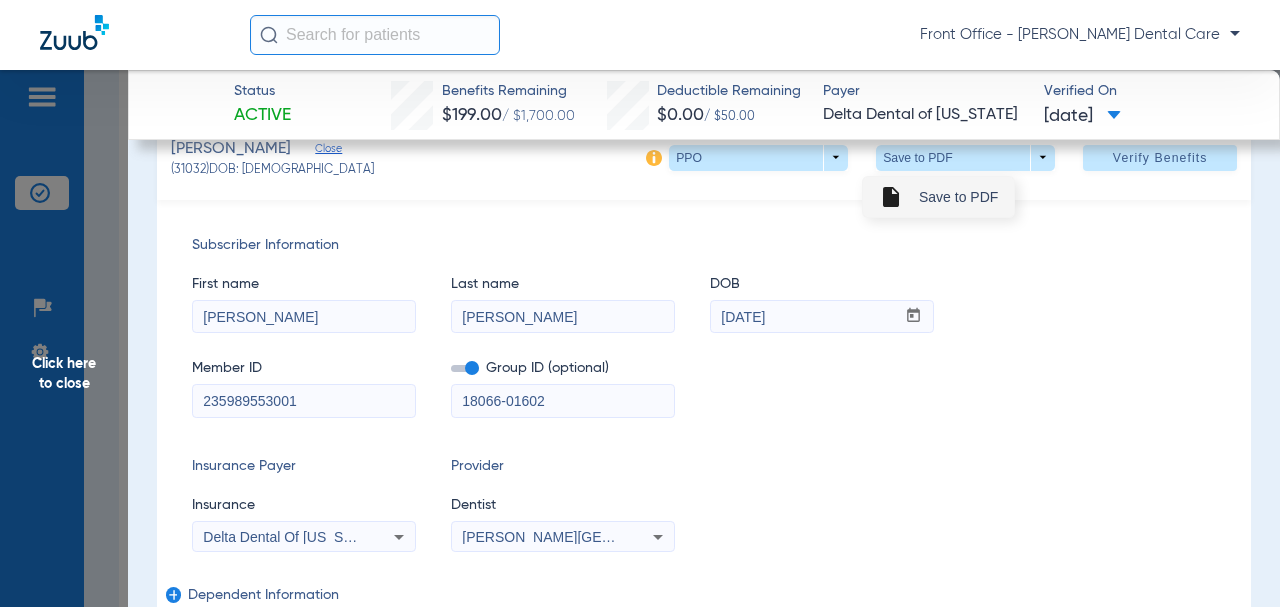 click on "Save to PDF" at bounding box center (958, 197) 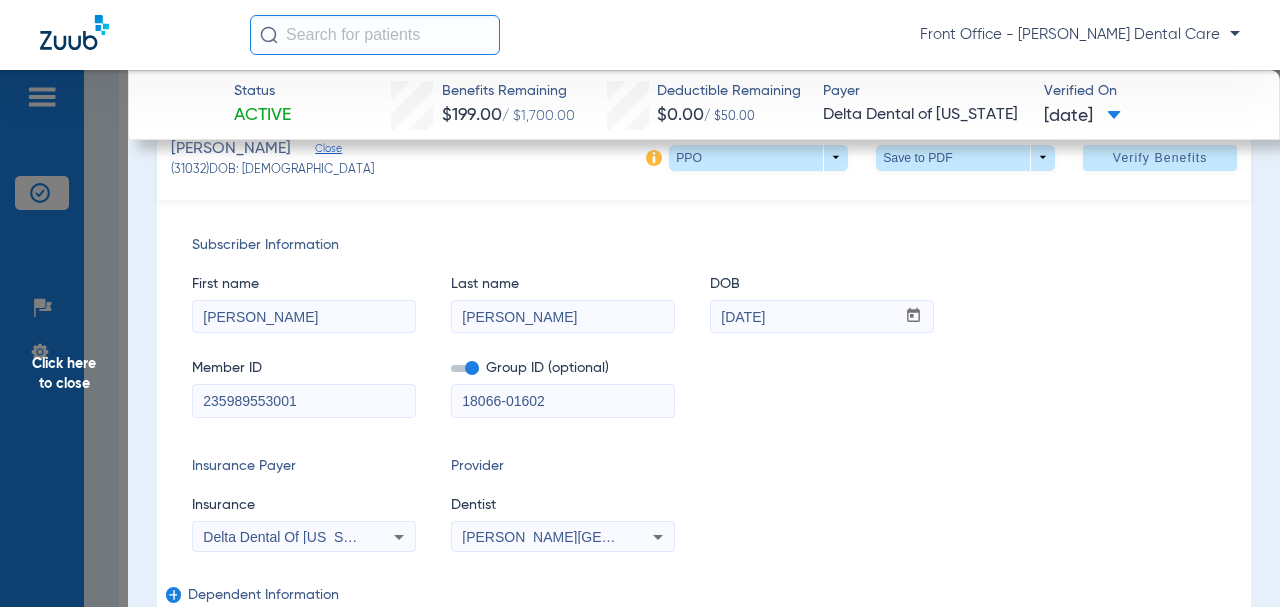 click on "Click here to close" 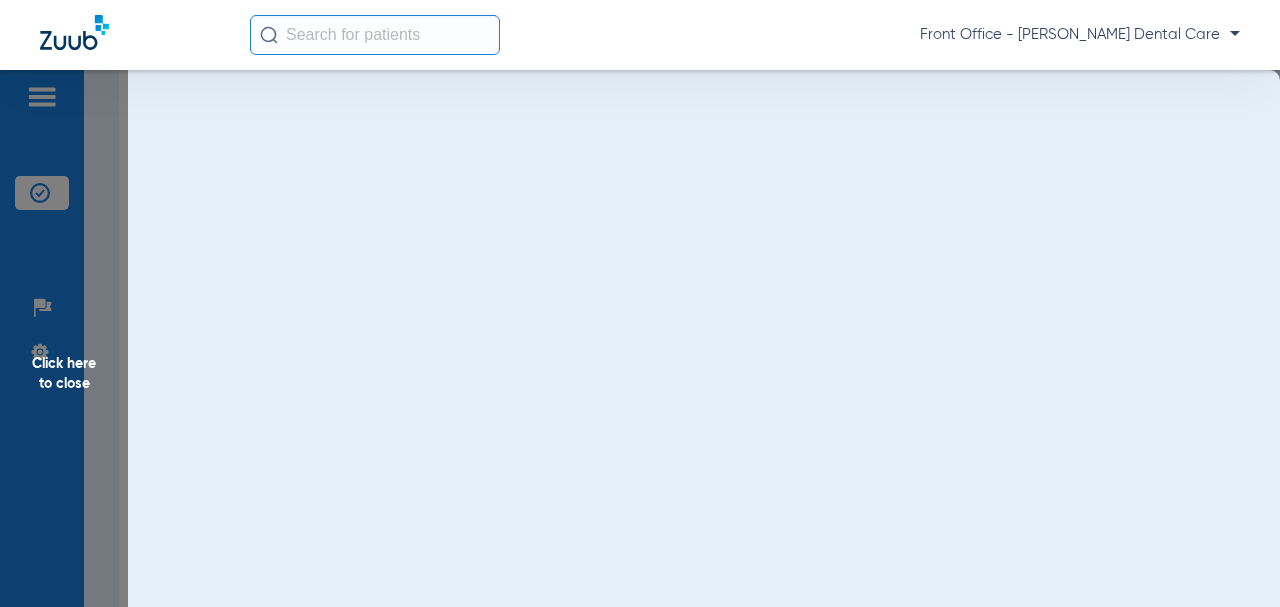 scroll, scrollTop: 0, scrollLeft: 0, axis: both 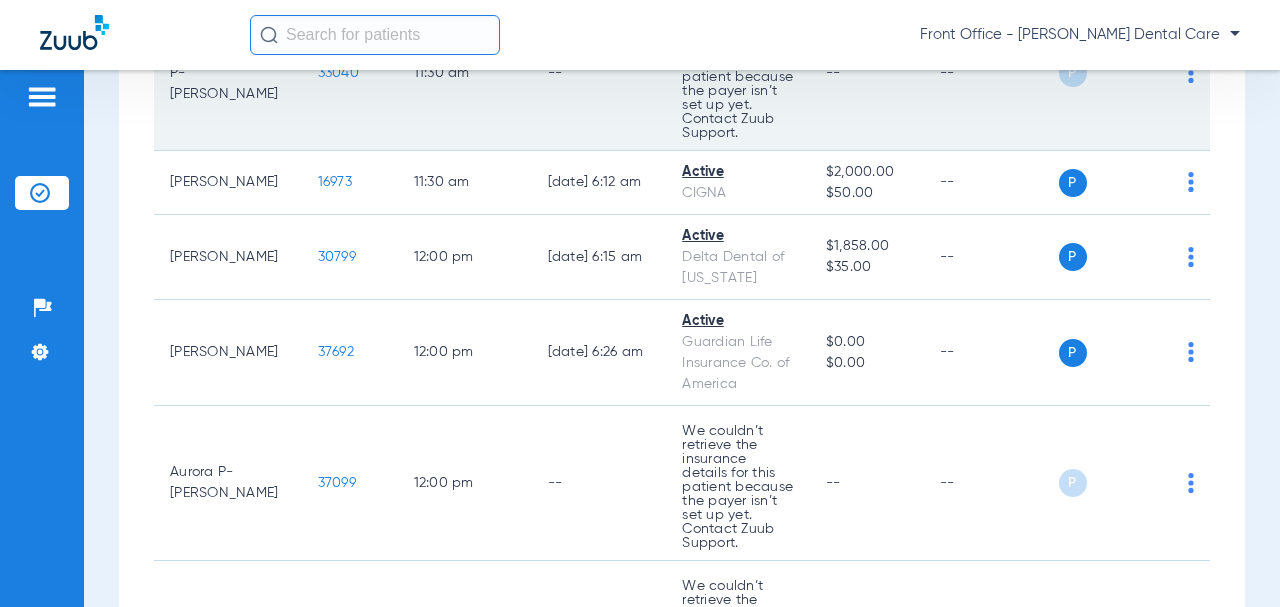 click on "33040" 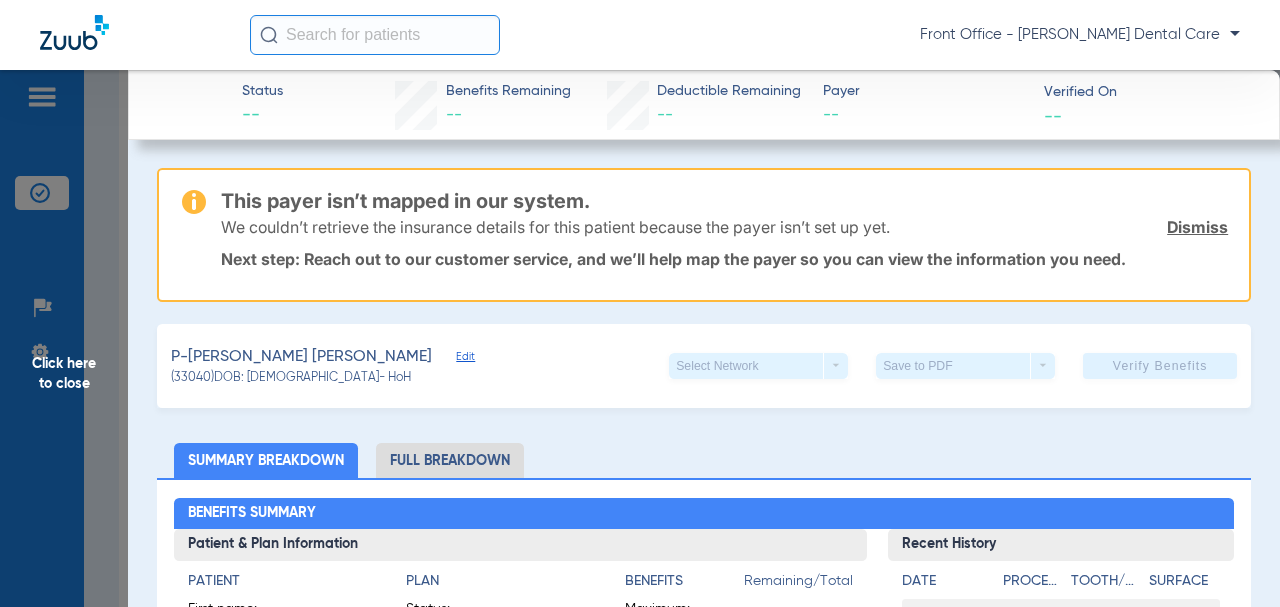 click on "Click here to close" 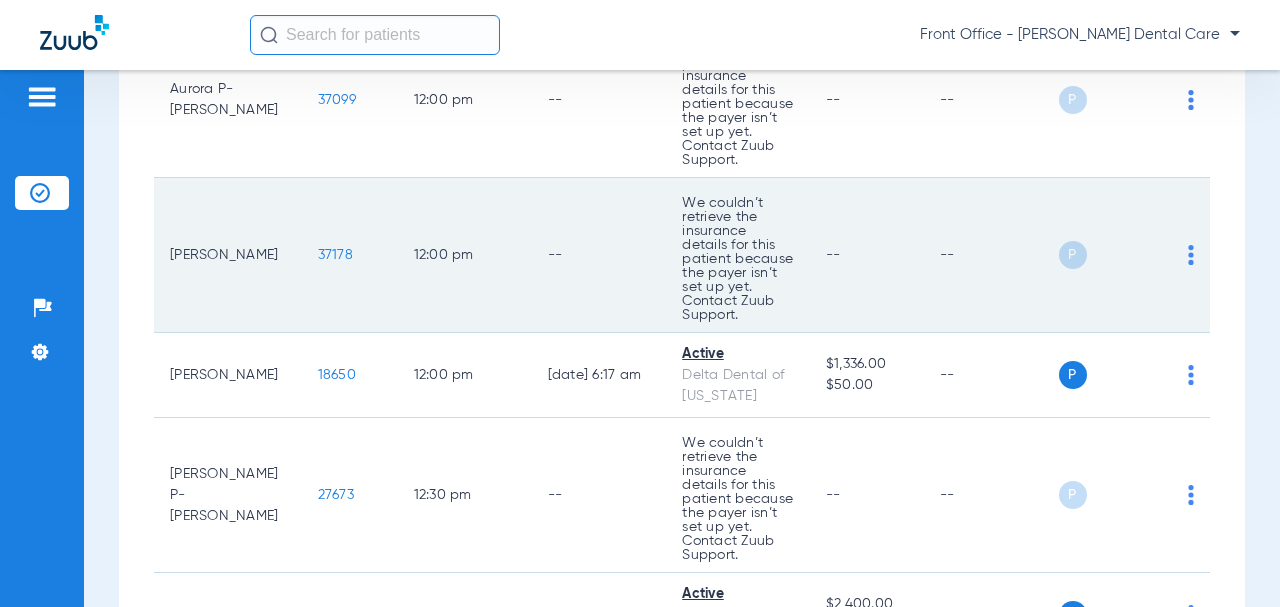 scroll, scrollTop: 4900, scrollLeft: 0, axis: vertical 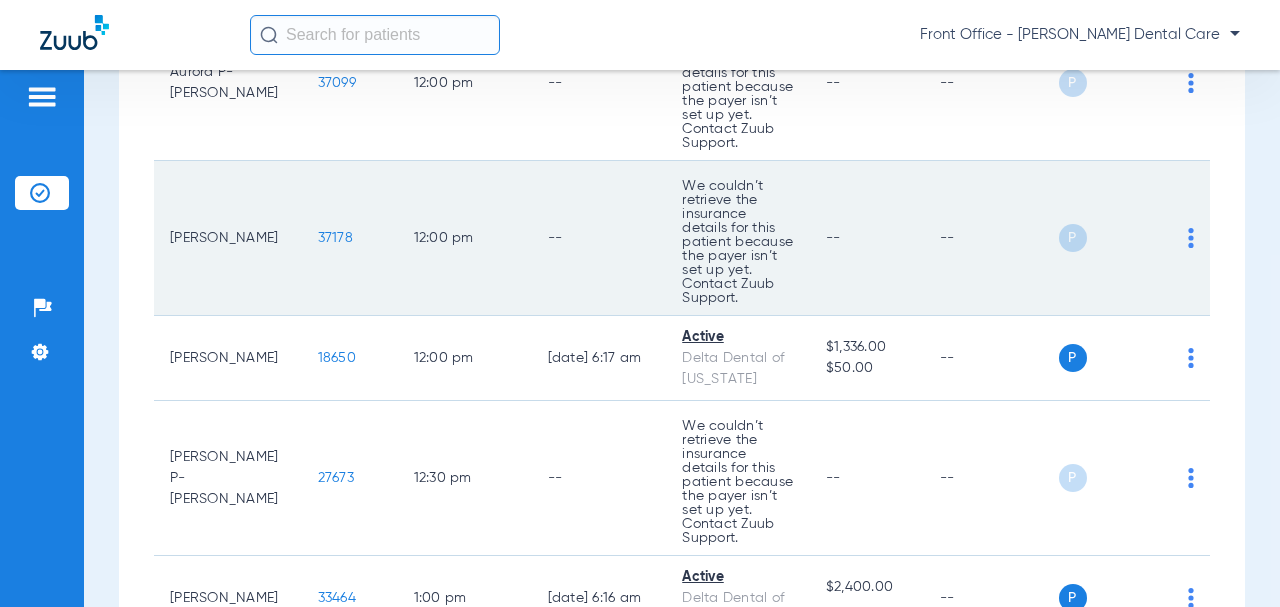 click on "37178" 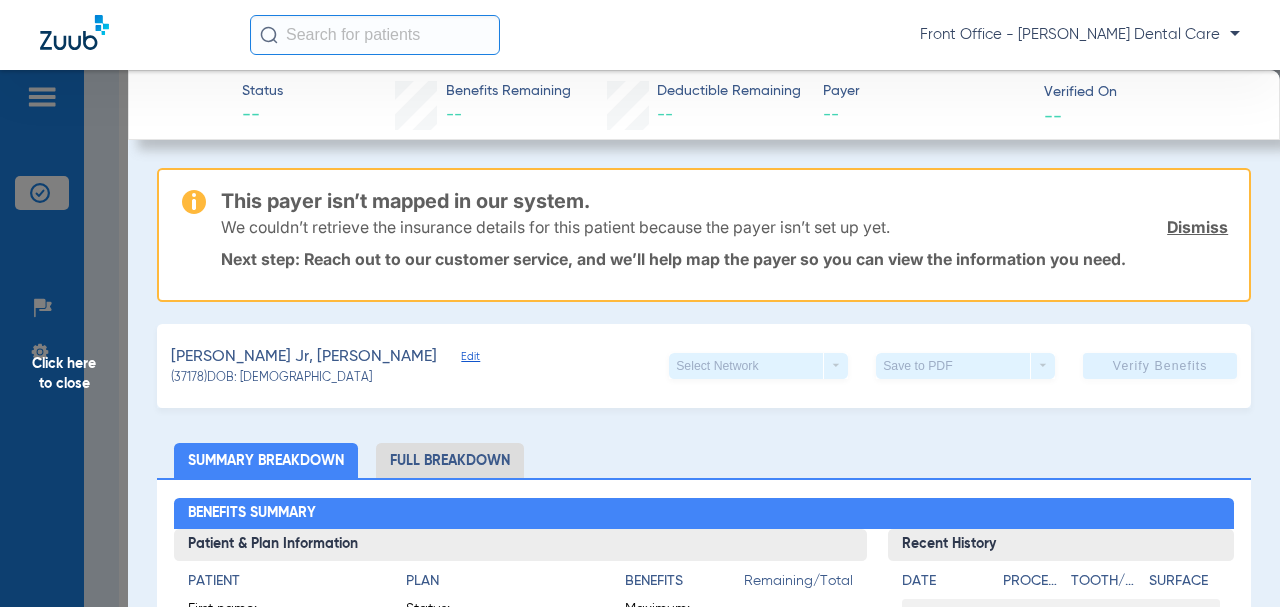 click on "Click here to close" 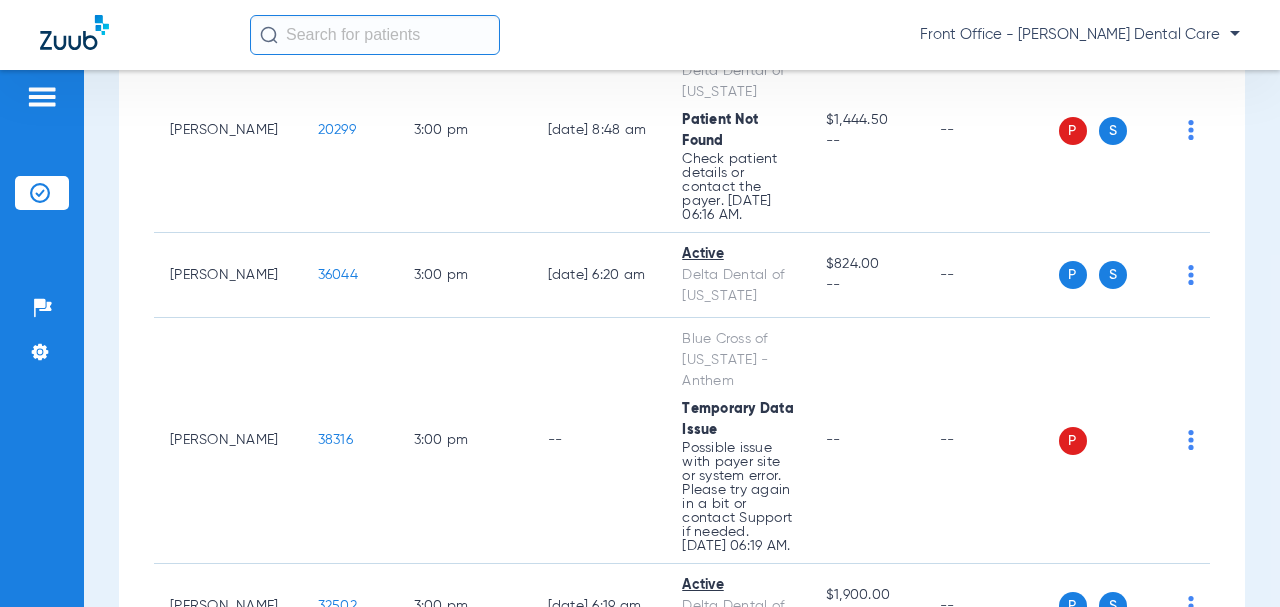 scroll, scrollTop: 7000, scrollLeft: 0, axis: vertical 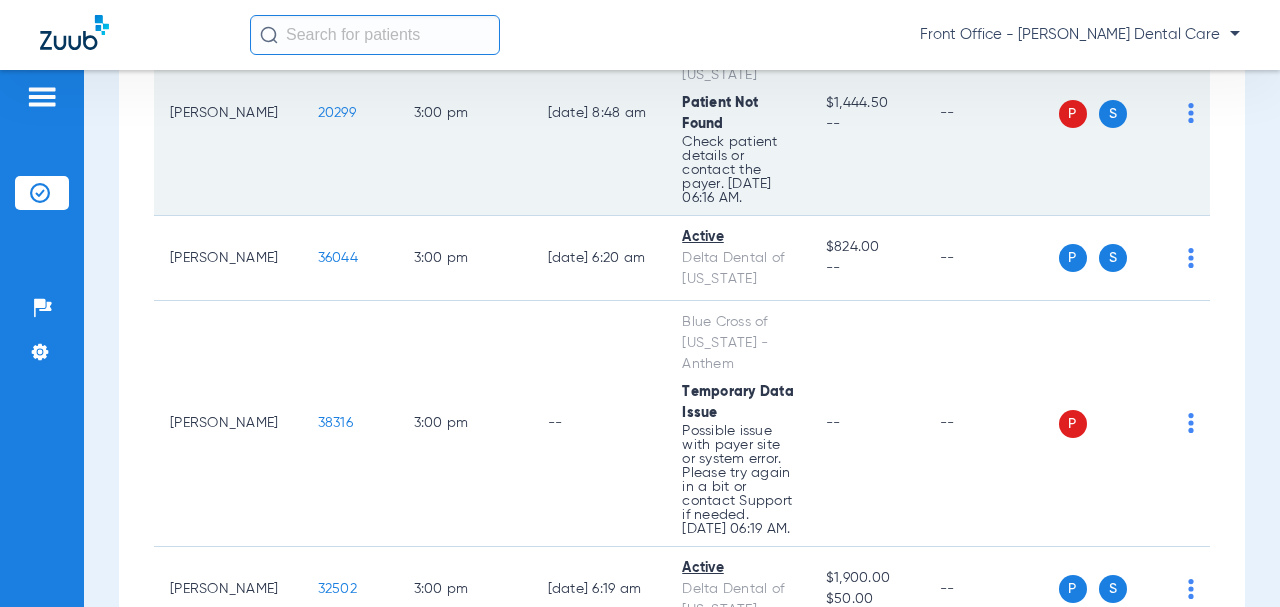 click on "20299" 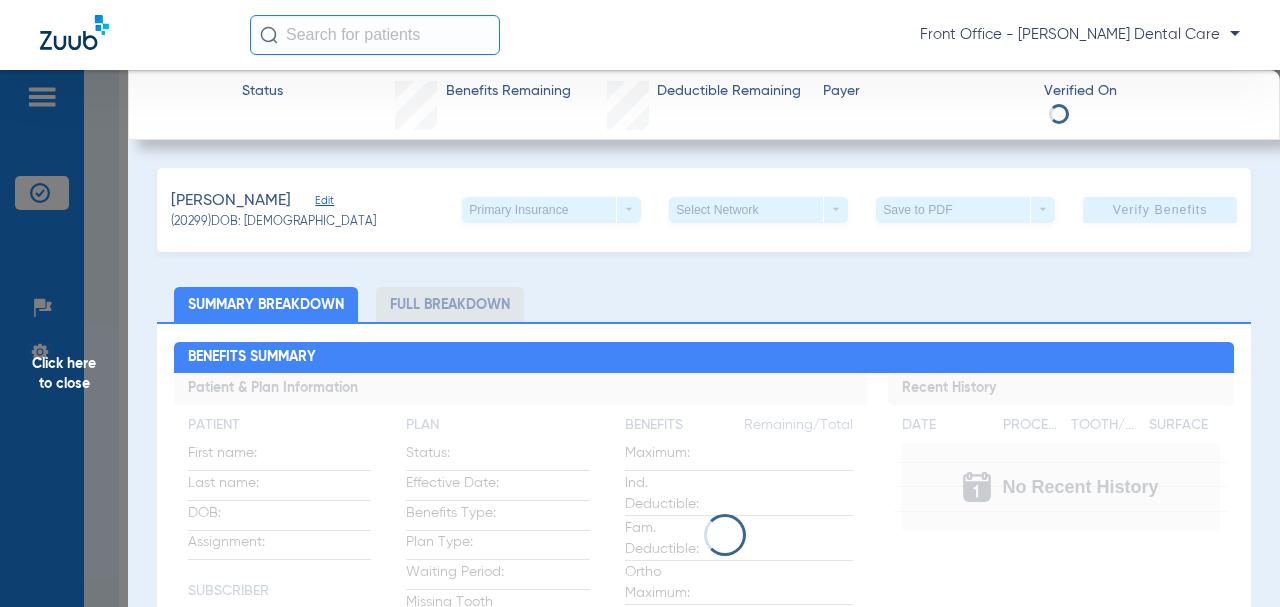 type on "Sterling" 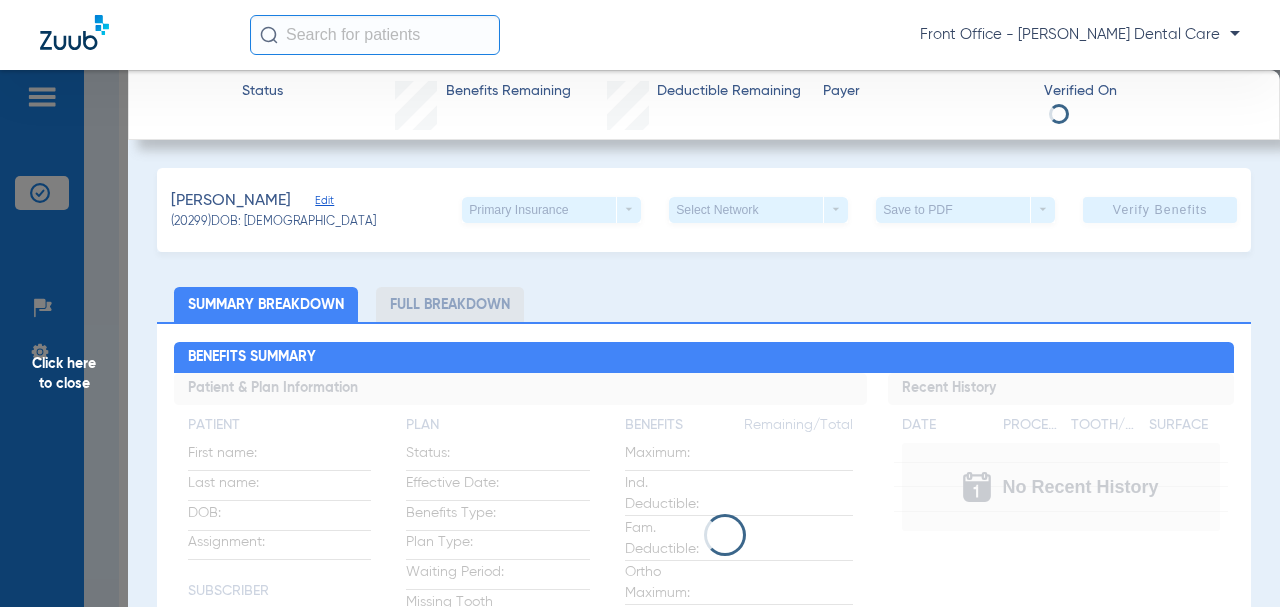 type on "[PERSON_NAME]" 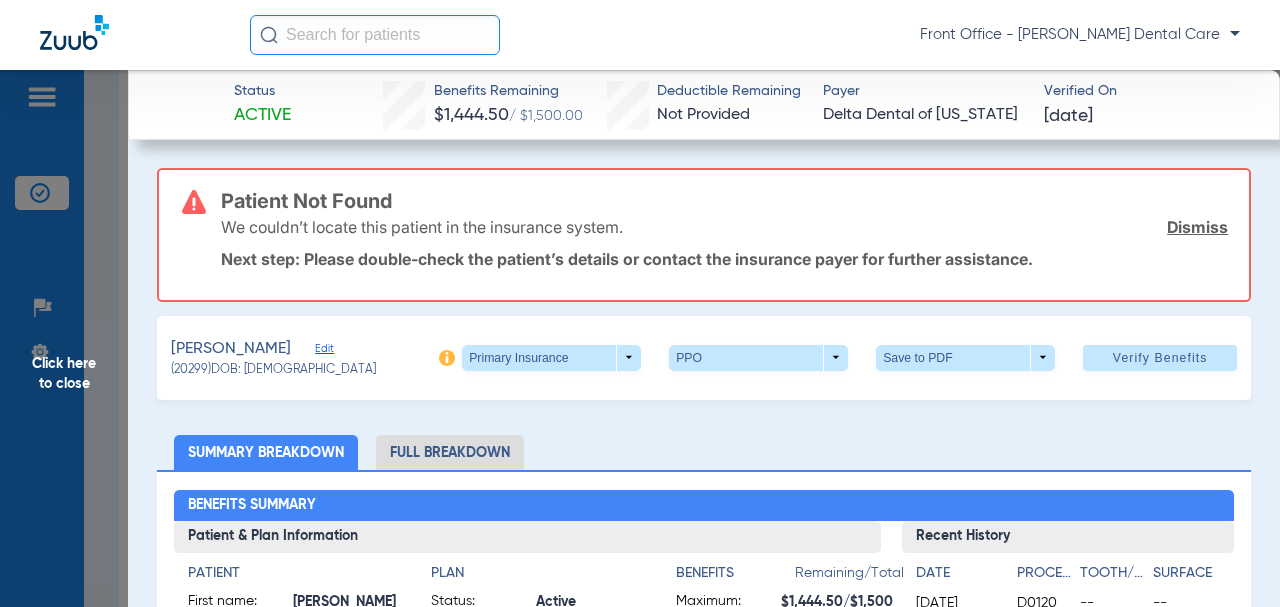 click on "Edit" 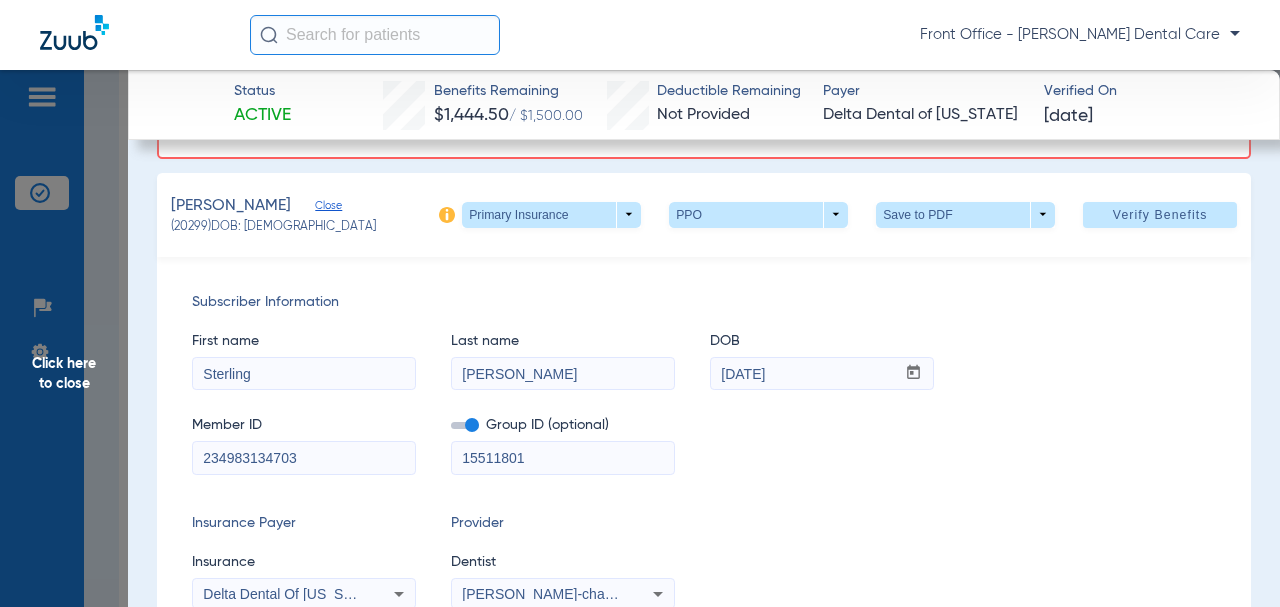 scroll, scrollTop: 300, scrollLeft: 0, axis: vertical 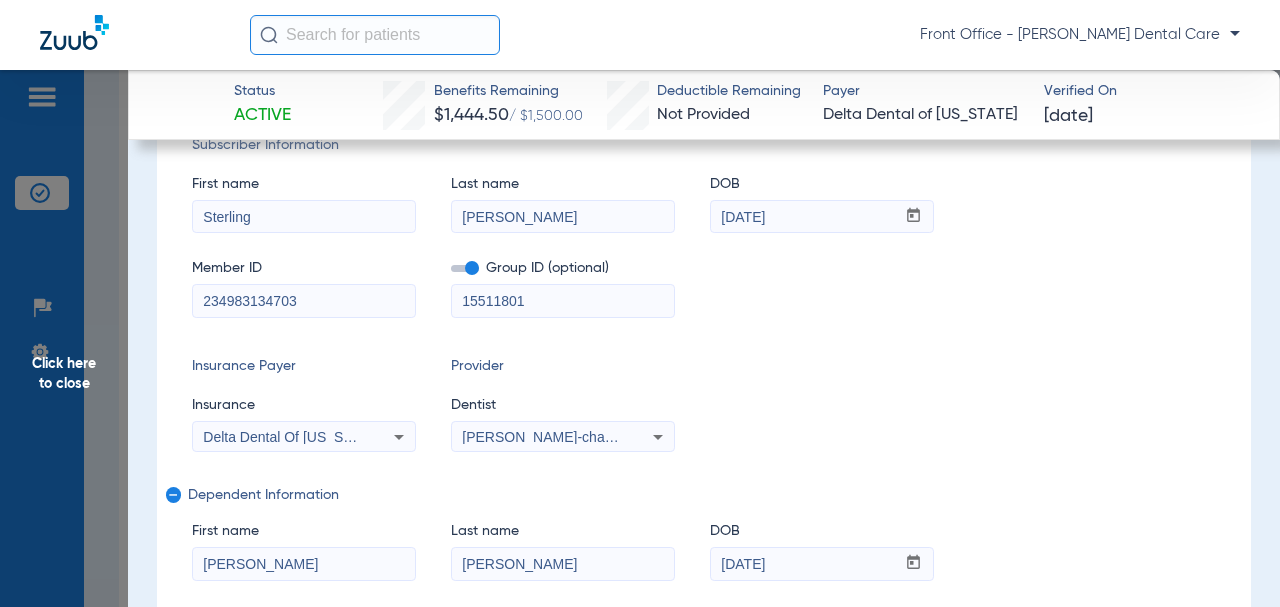 drag, startPoint x: 539, startPoint y: 292, endPoint x: 451, endPoint y: 298, distance: 88.20431 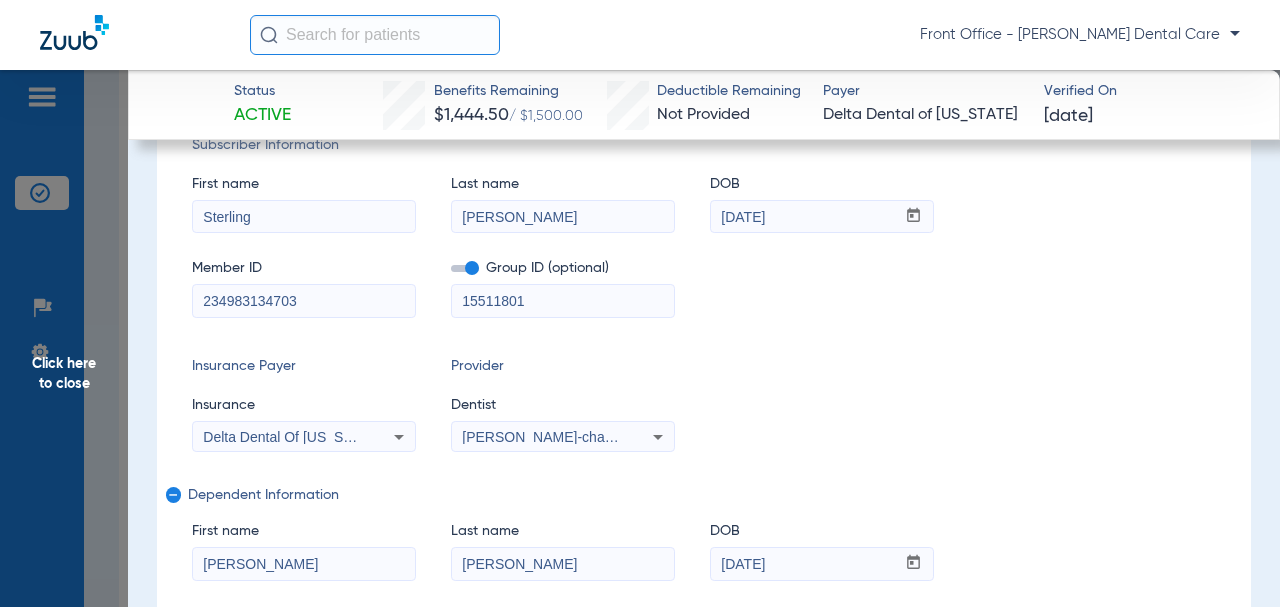 paste on "01515-001" 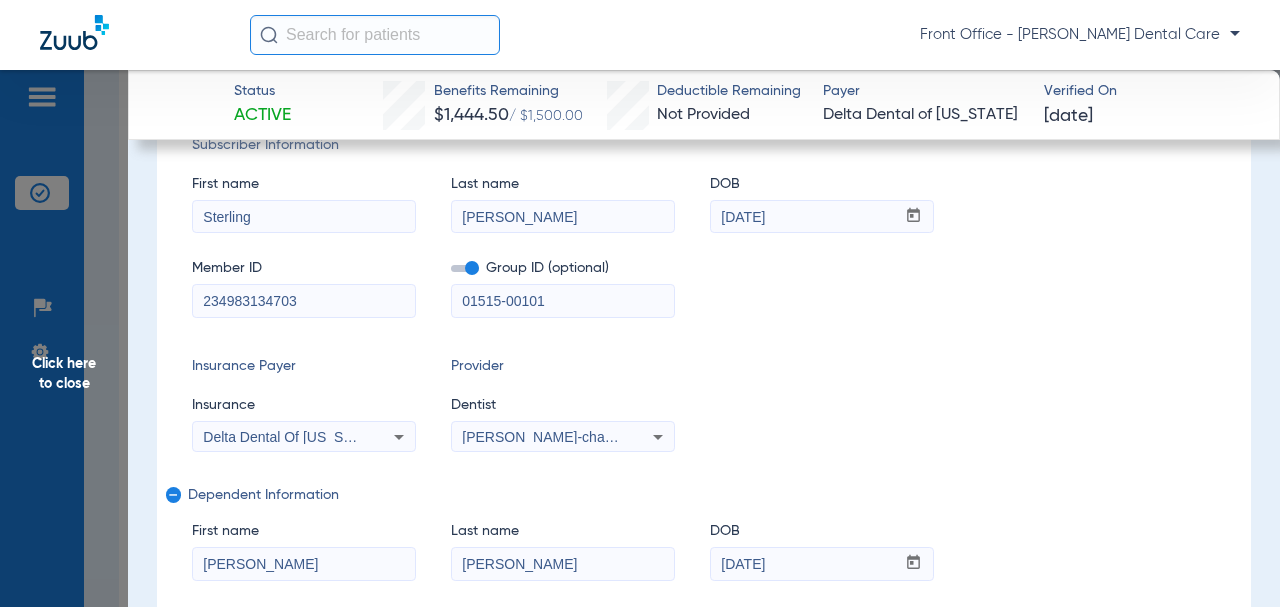 type on "01515-00101" 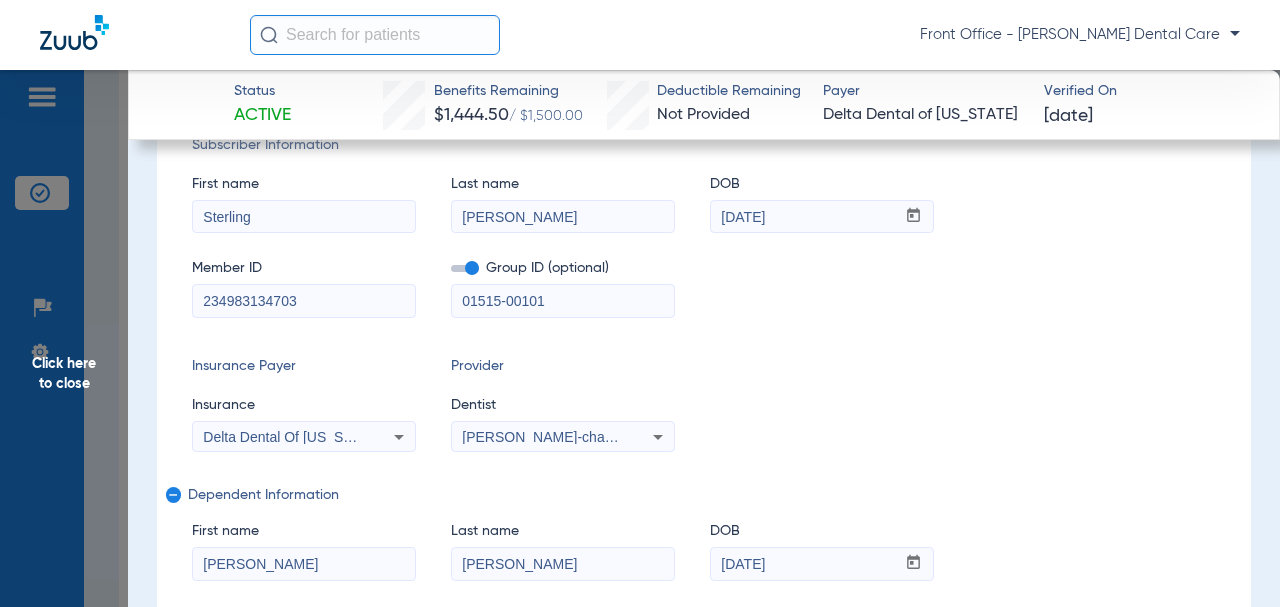 scroll, scrollTop: 400, scrollLeft: 0, axis: vertical 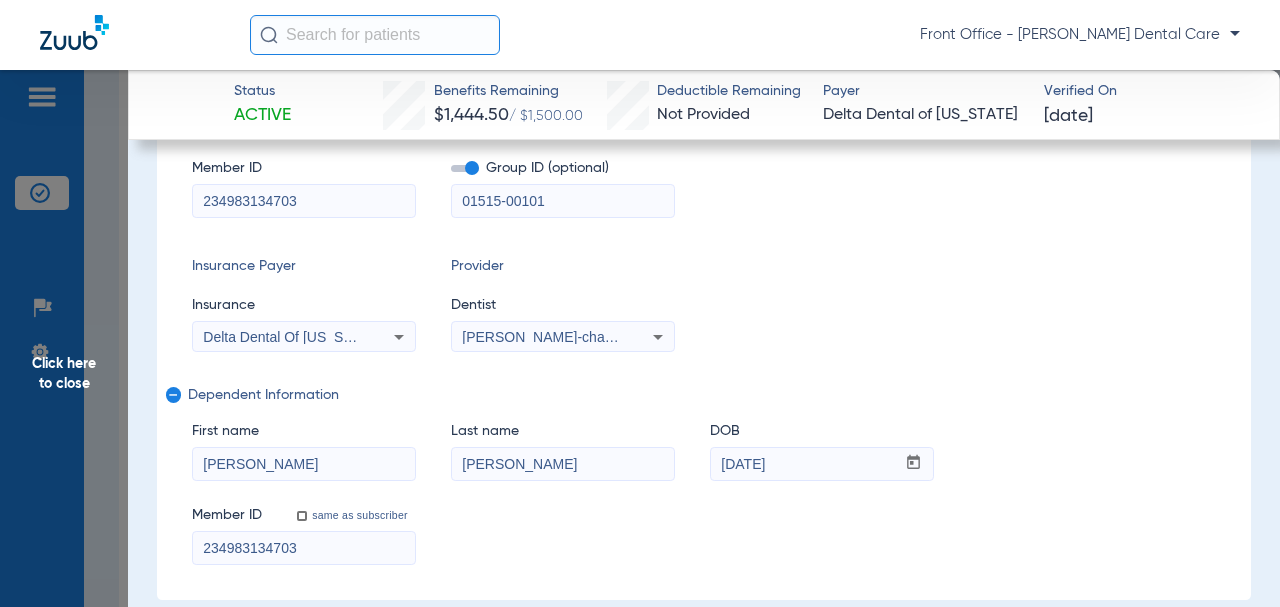 drag, startPoint x: 300, startPoint y: 541, endPoint x: 229, endPoint y: 544, distance: 71.063354 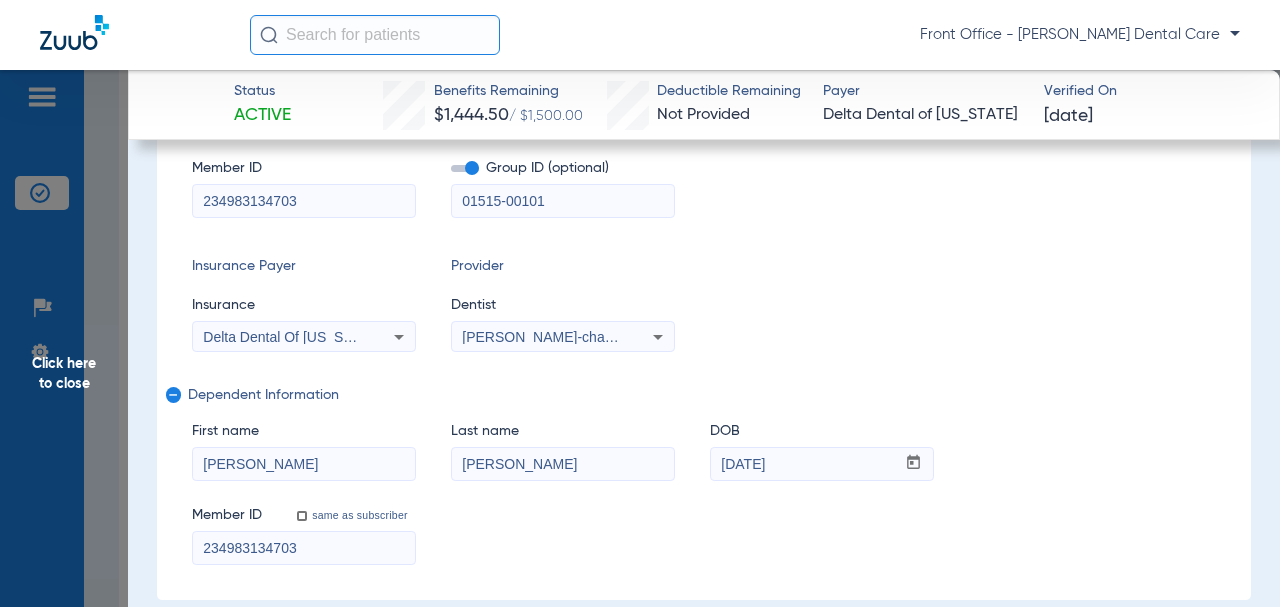paste on "2" 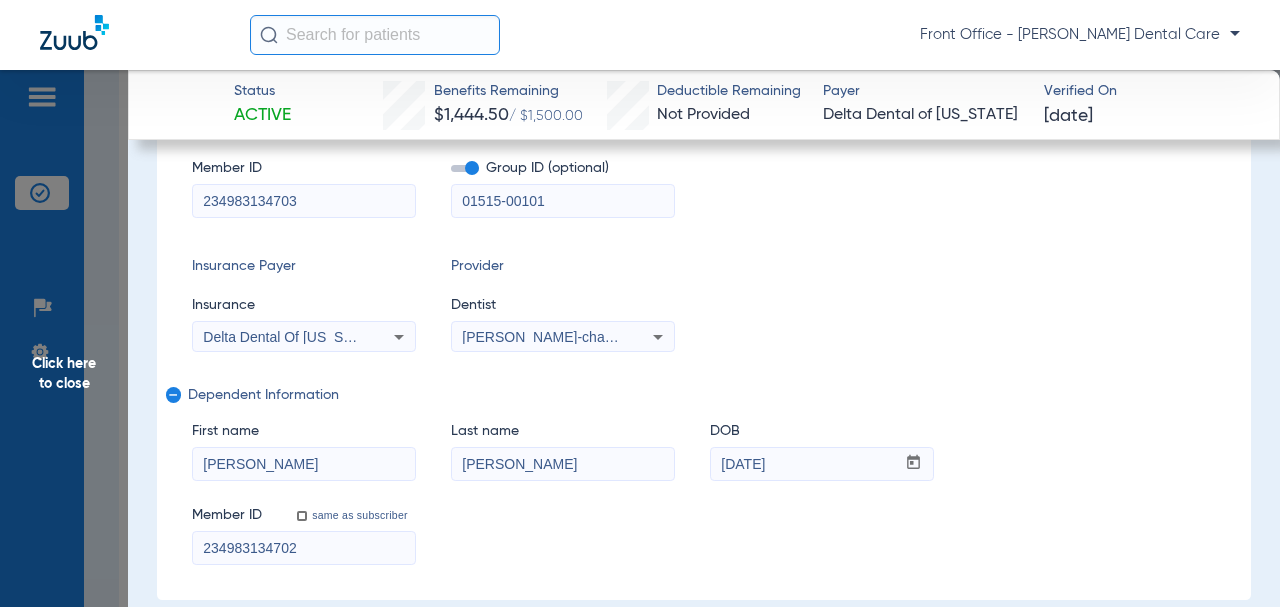 type on "234983134702" 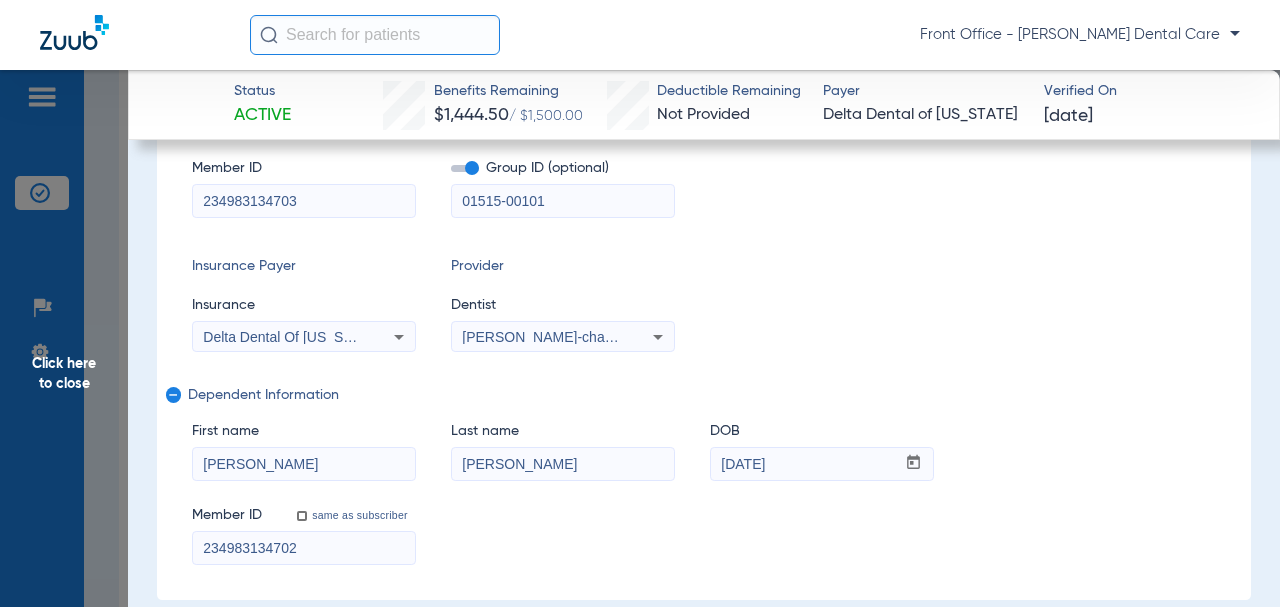 type on "[PERSON_NAME]" 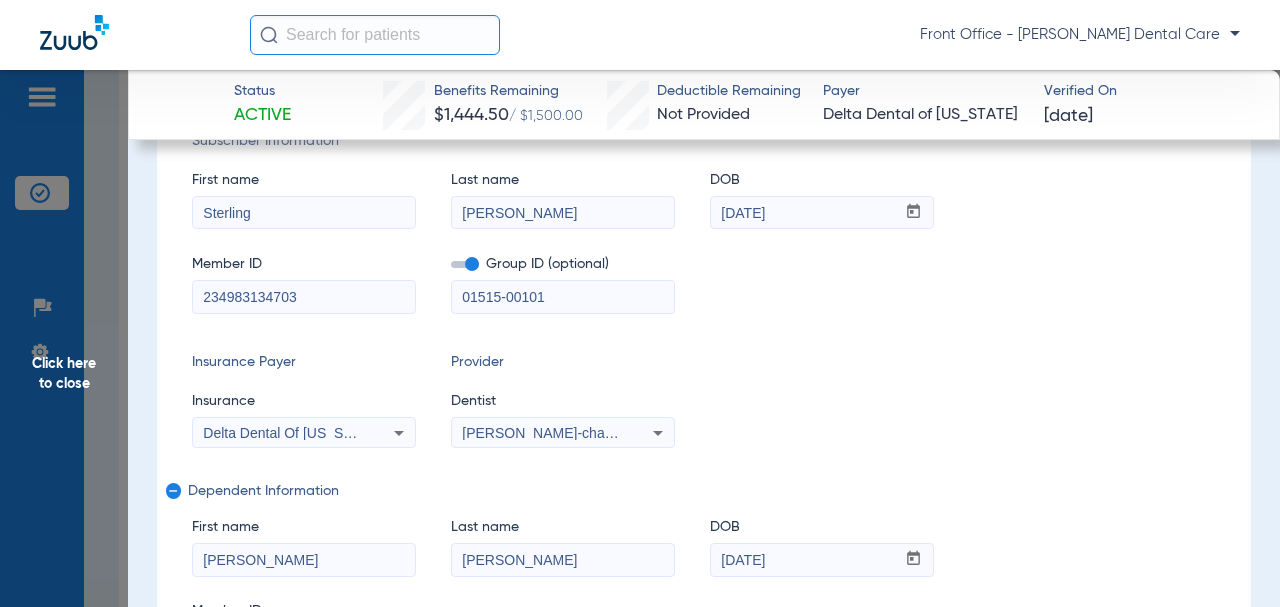 scroll, scrollTop: 300, scrollLeft: 0, axis: vertical 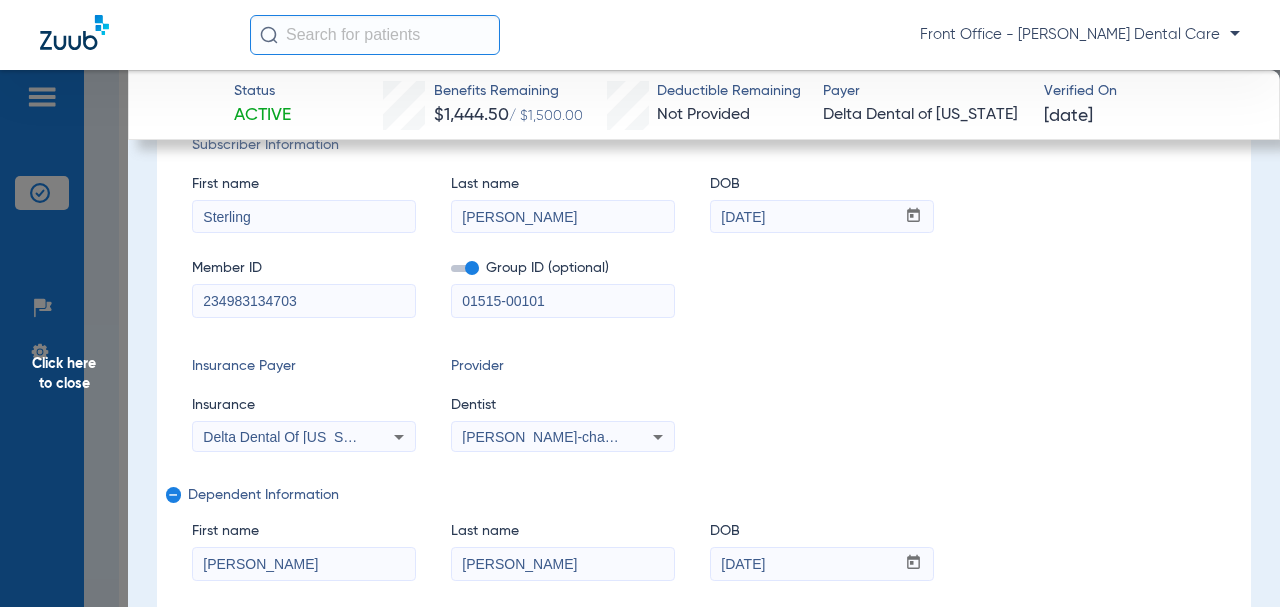 drag, startPoint x: 255, startPoint y: 300, endPoint x: 290, endPoint y: 303, distance: 35.128338 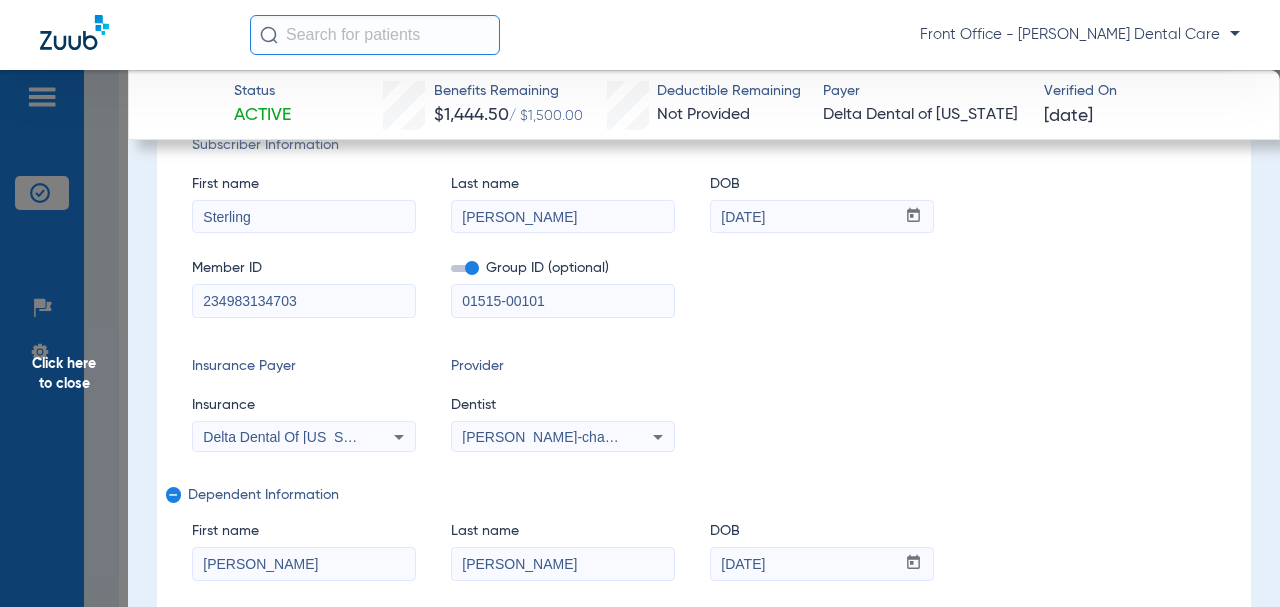 paste on "1" 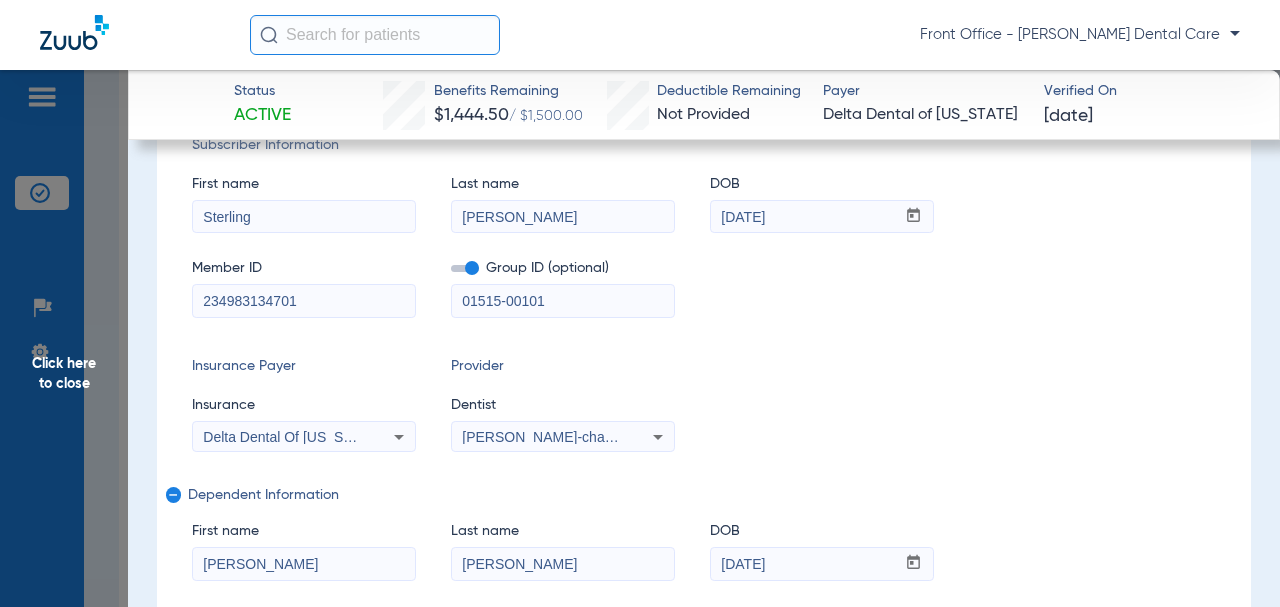 type on "234983134701" 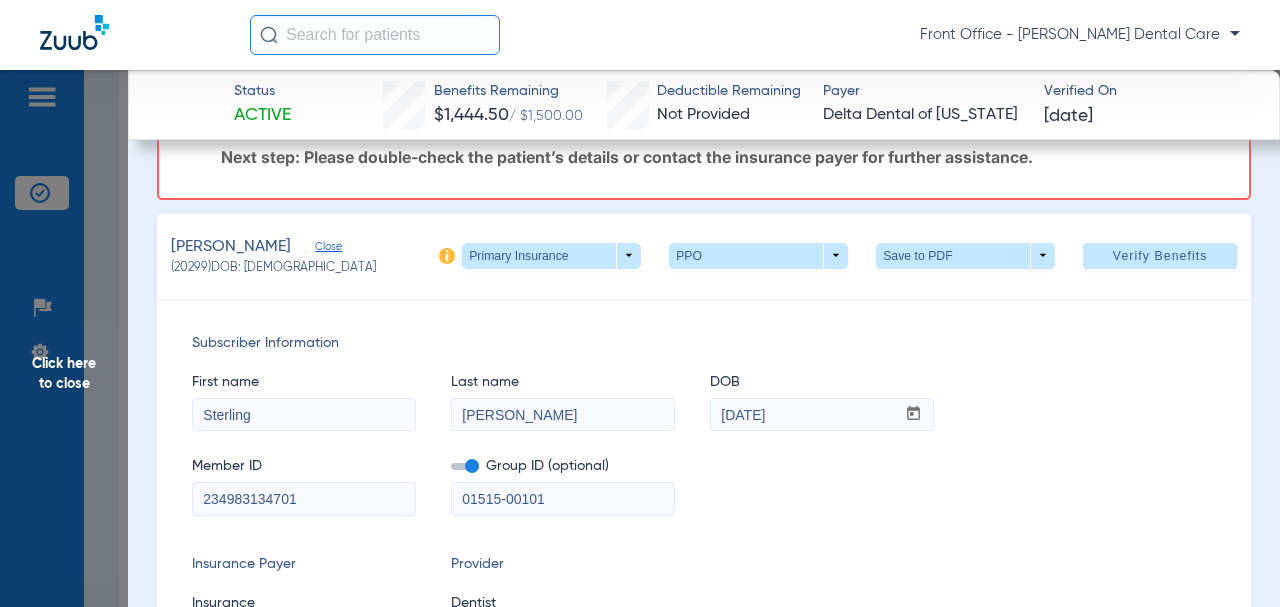 scroll, scrollTop: 100, scrollLeft: 0, axis: vertical 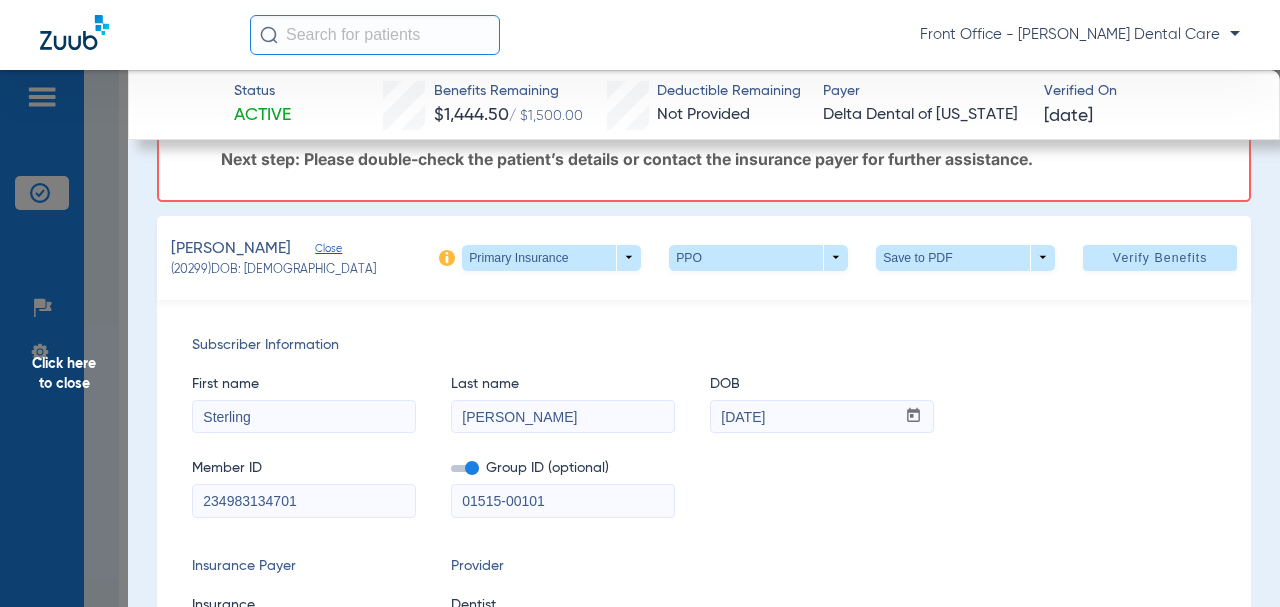 click on "Verify Benefits" 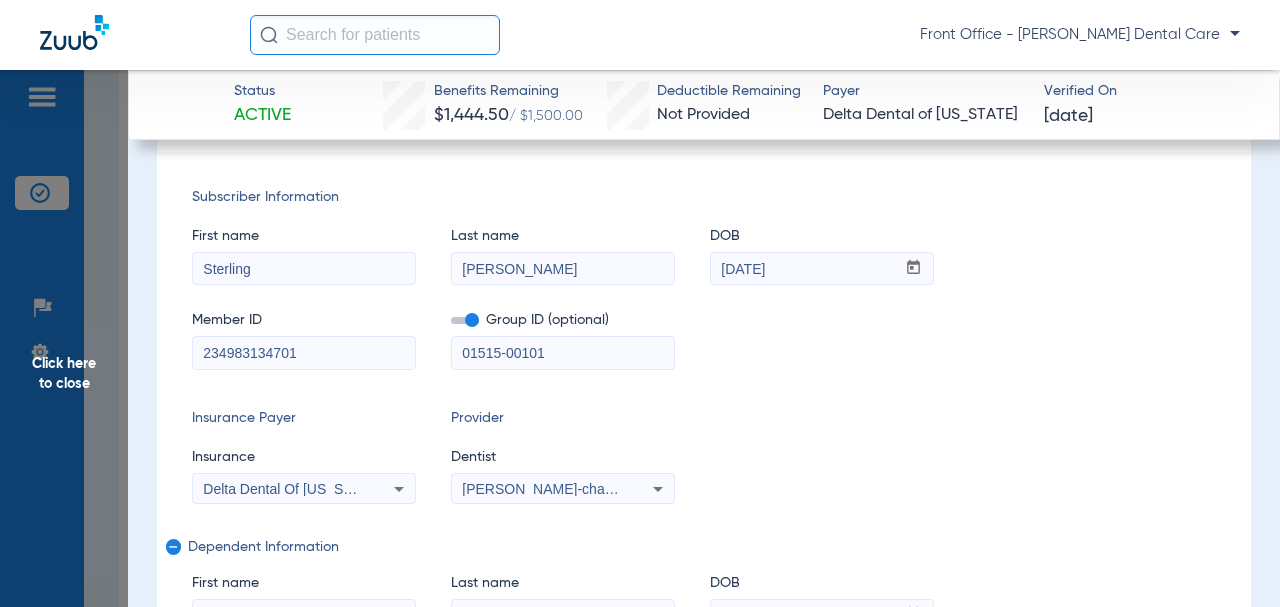 scroll, scrollTop: 0, scrollLeft: 0, axis: both 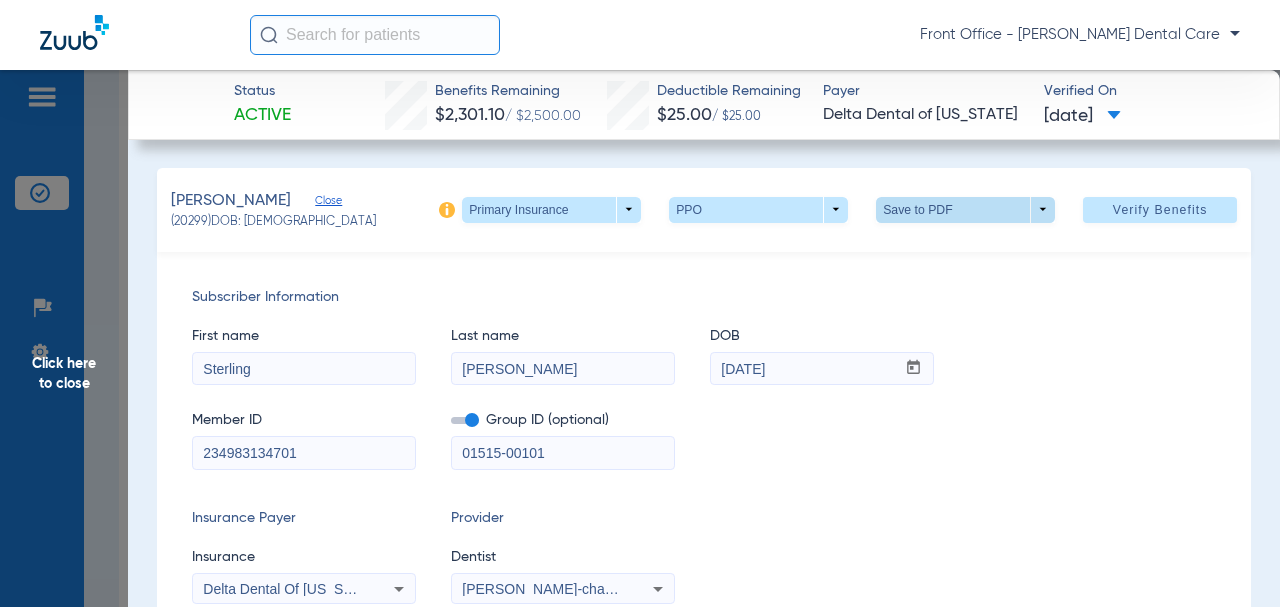 click 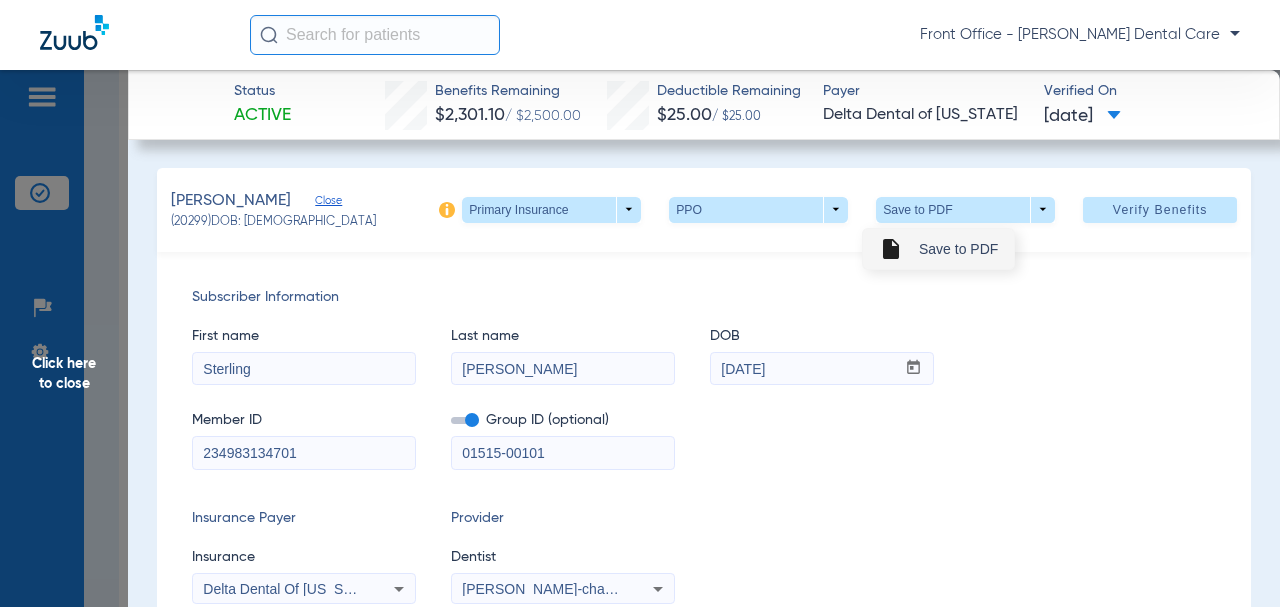 click on "insert_drive_file" at bounding box center (891, 249) 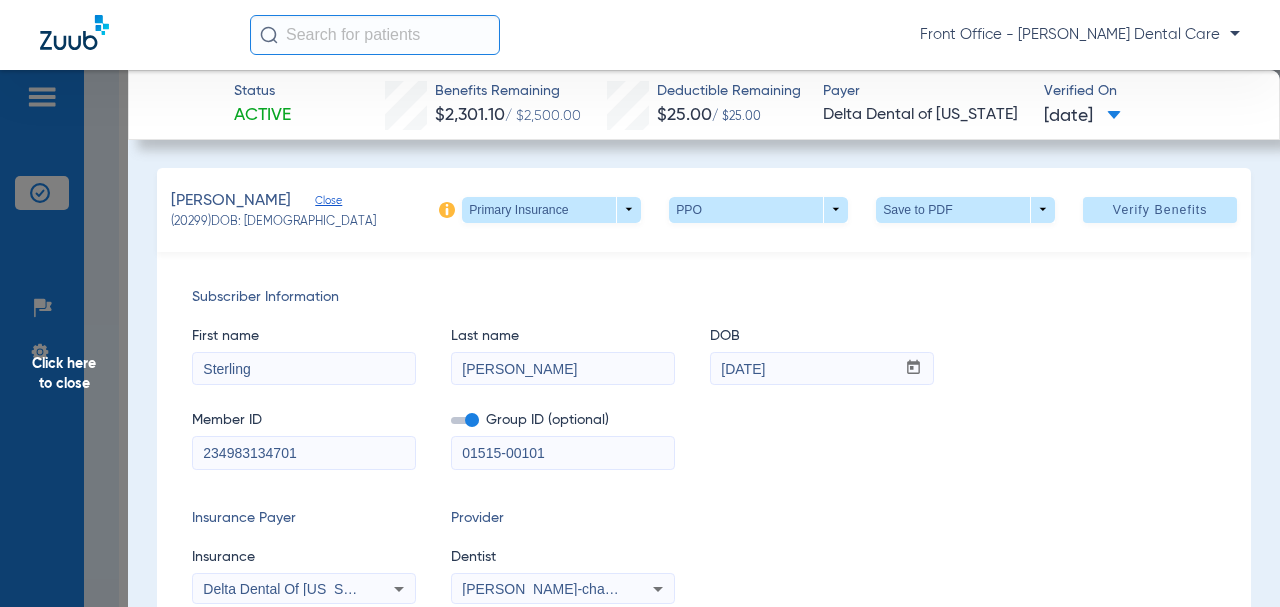 click on "Click here to close" 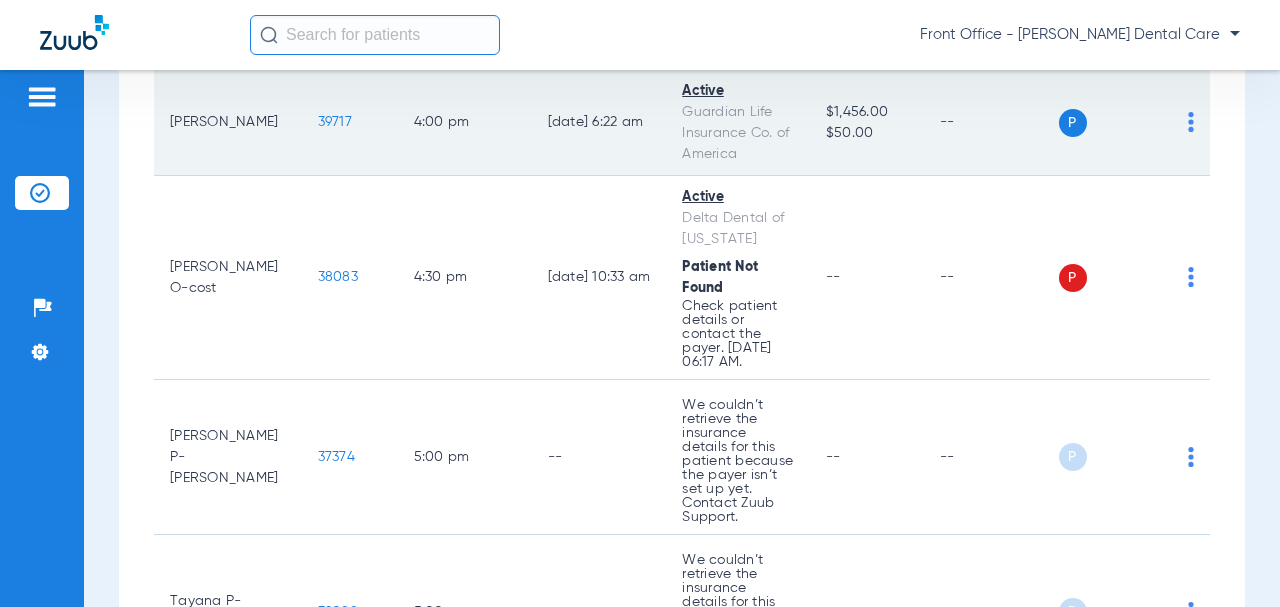 scroll, scrollTop: 8900, scrollLeft: 0, axis: vertical 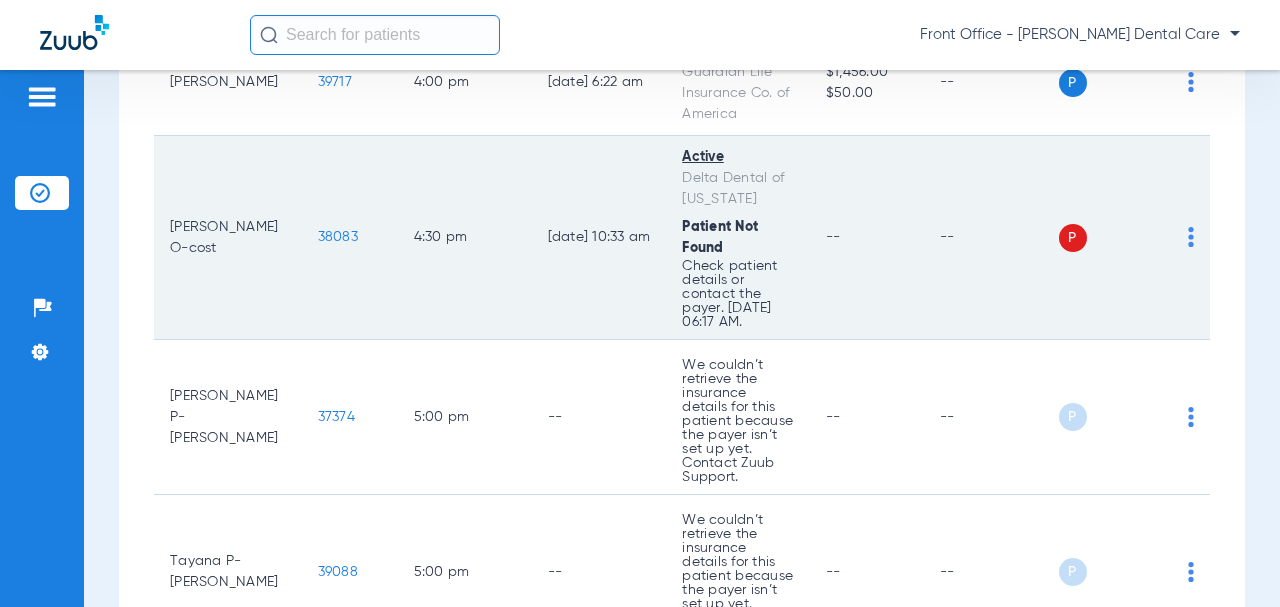 click on "38083" 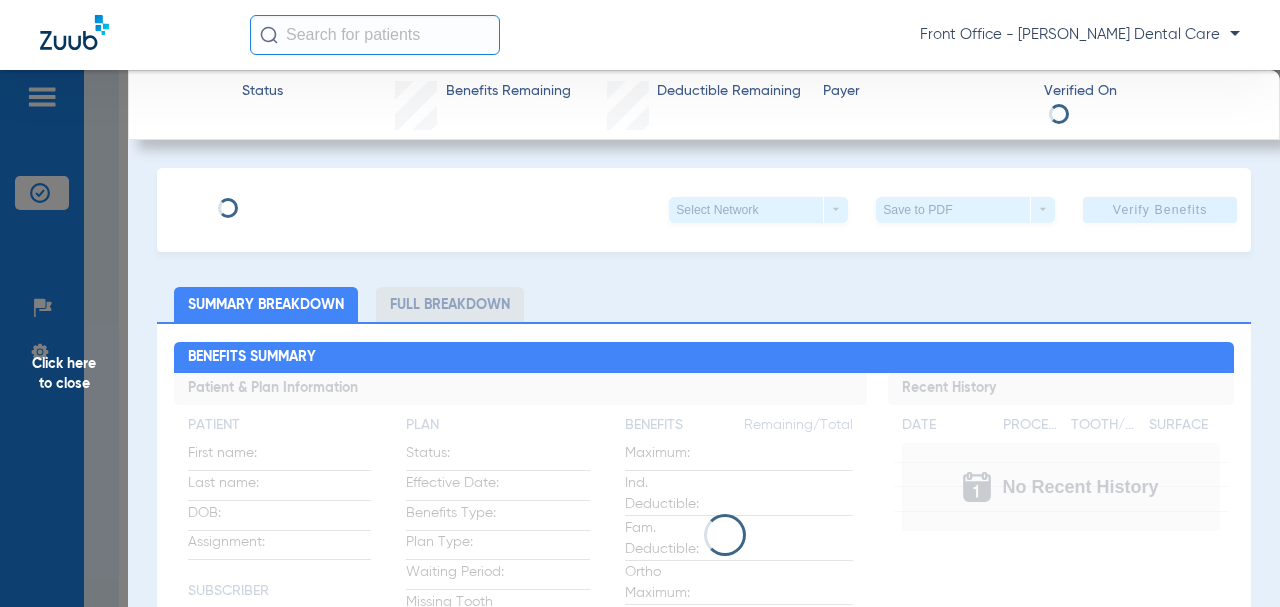 type on "[PERSON_NAME]" 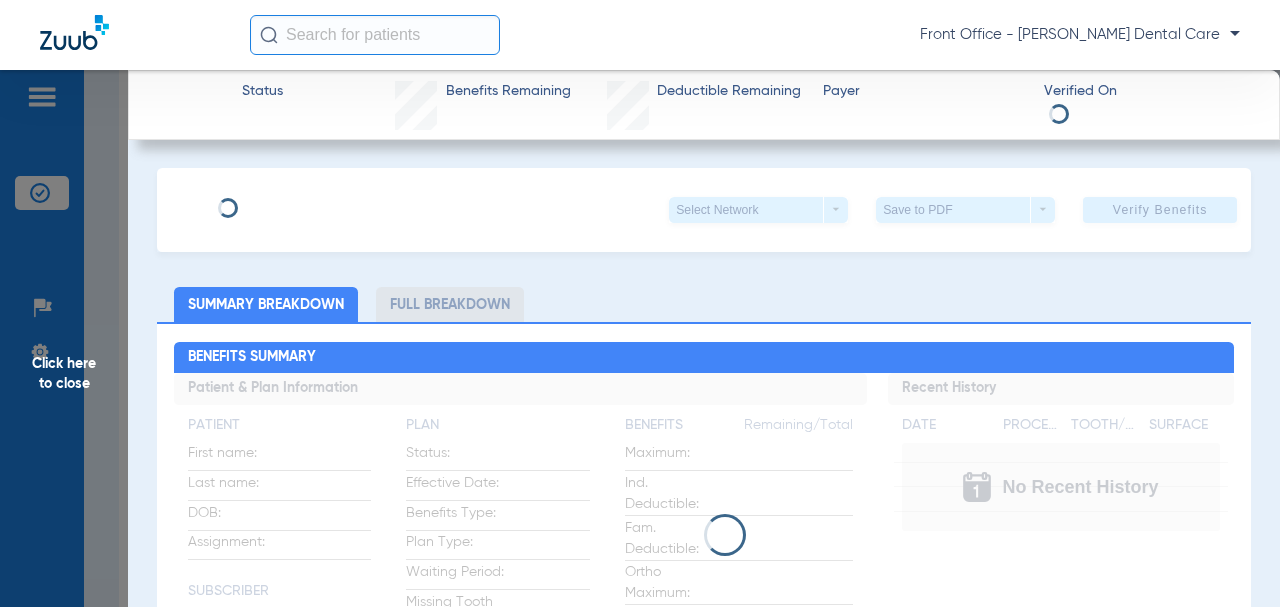type on "L-Cost" 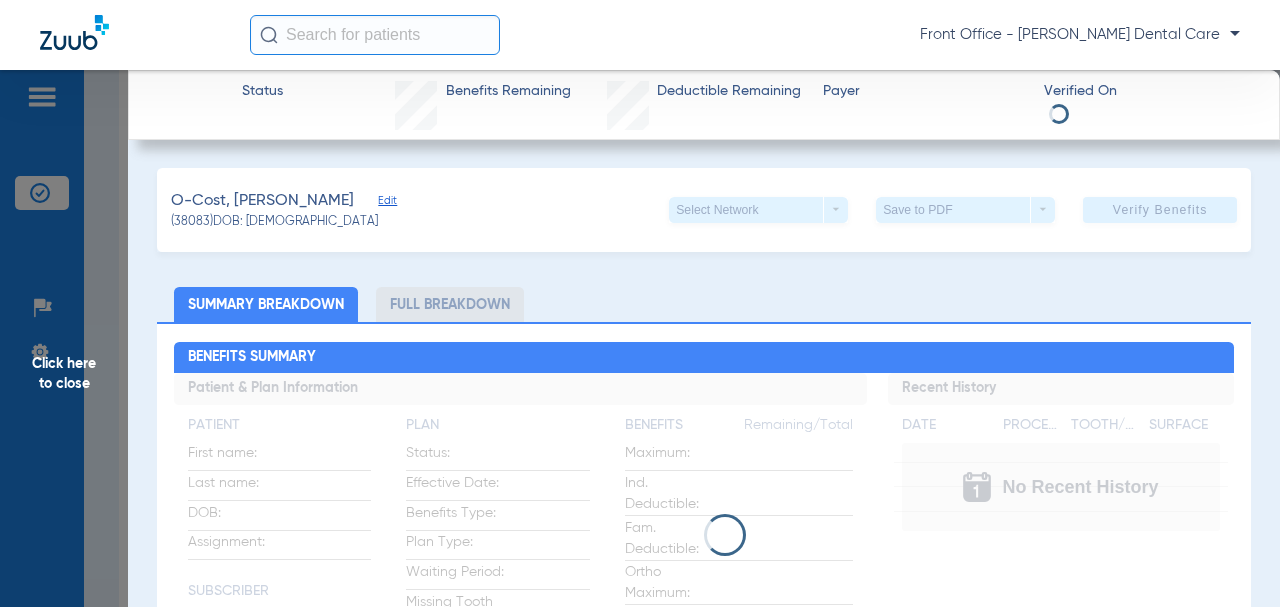 click on "Edit" 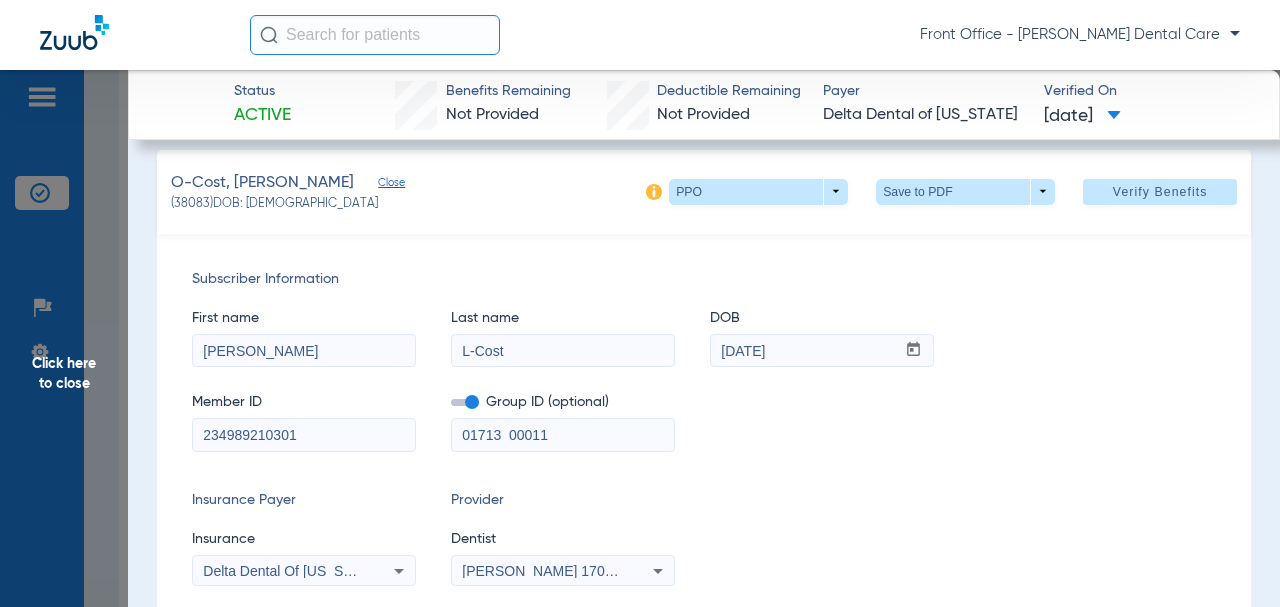 scroll, scrollTop: 200, scrollLeft: 0, axis: vertical 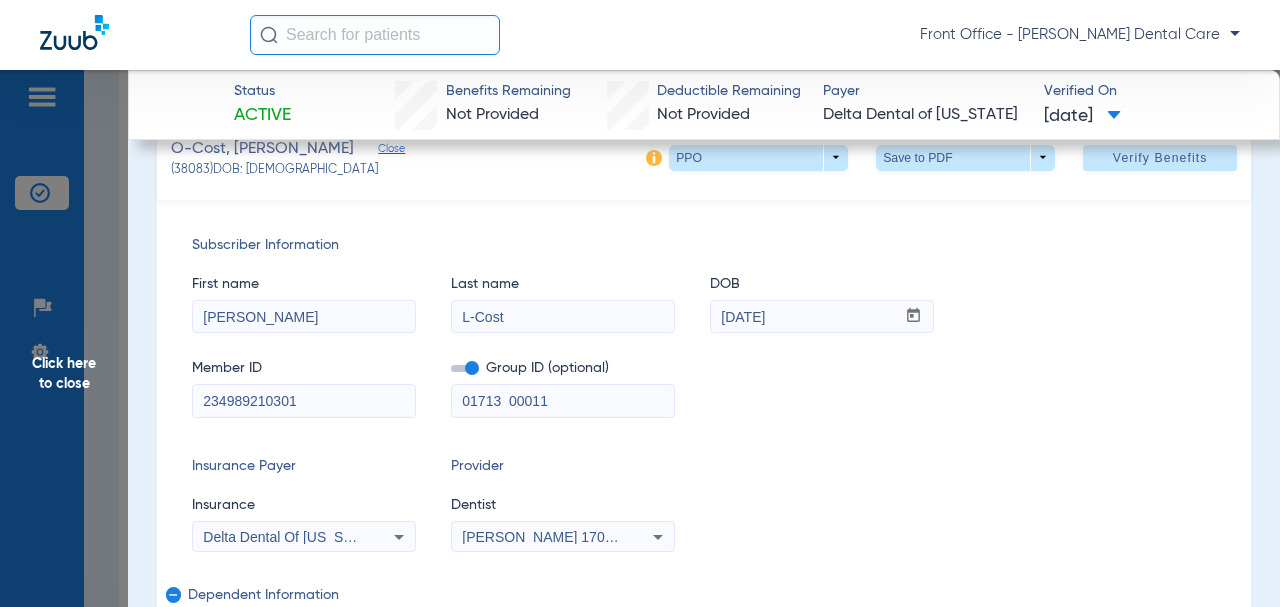 click on "L-Cost" at bounding box center [563, 317] 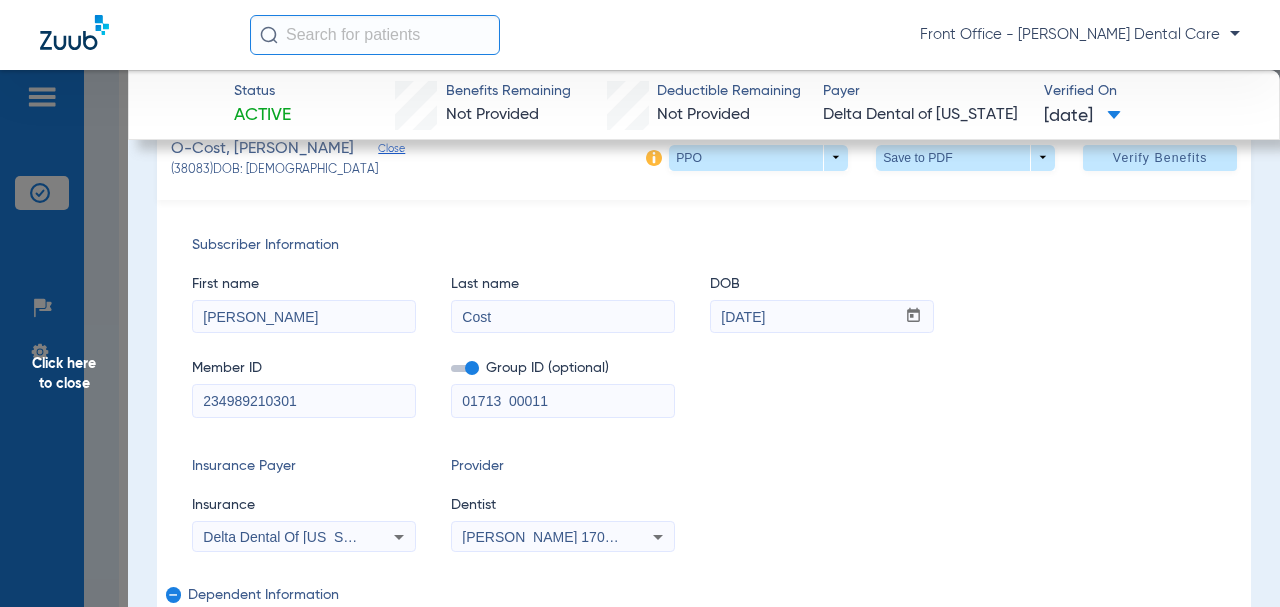 type on "Cost" 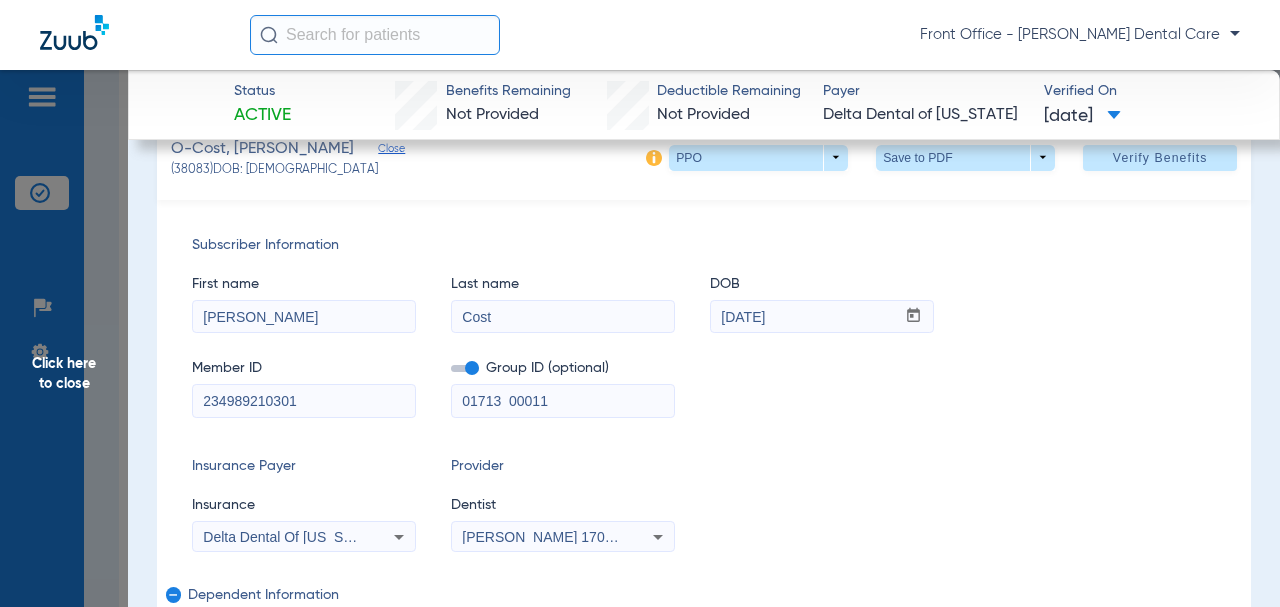 paste on "-" 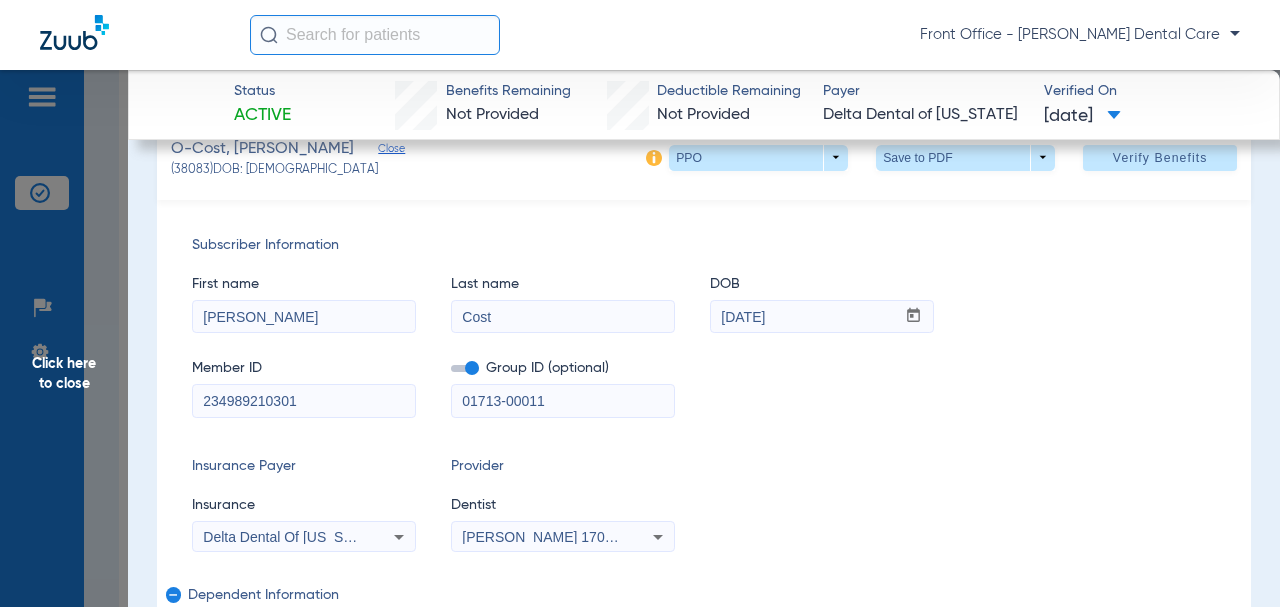 type on "01713-00011" 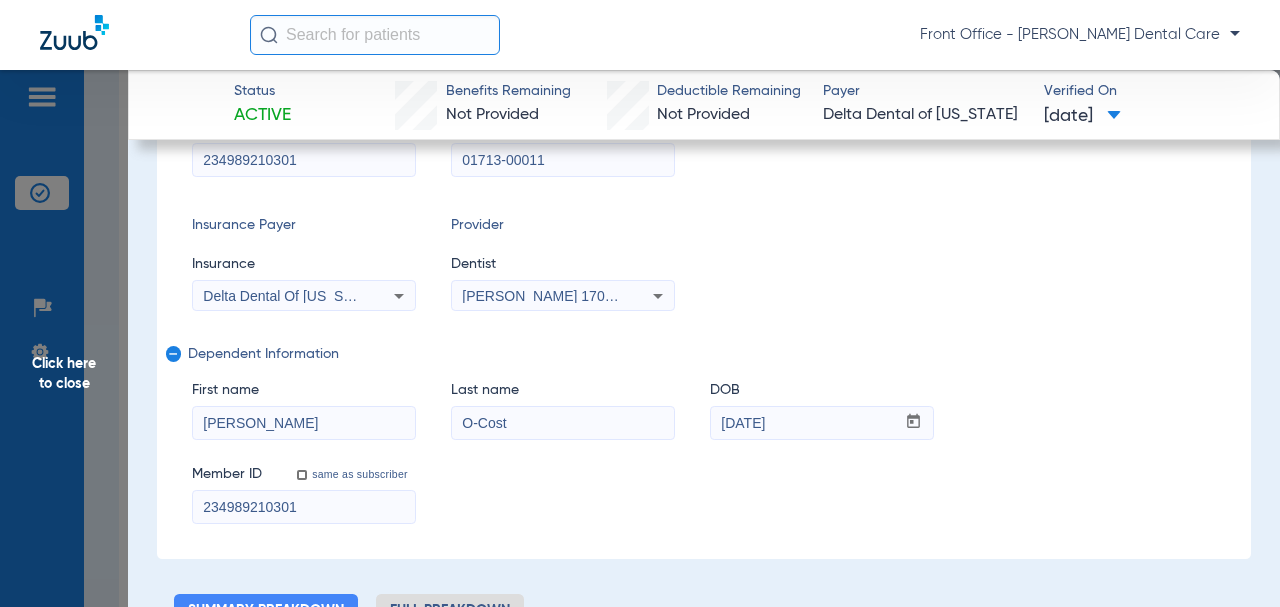scroll, scrollTop: 500, scrollLeft: 0, axis: vertical 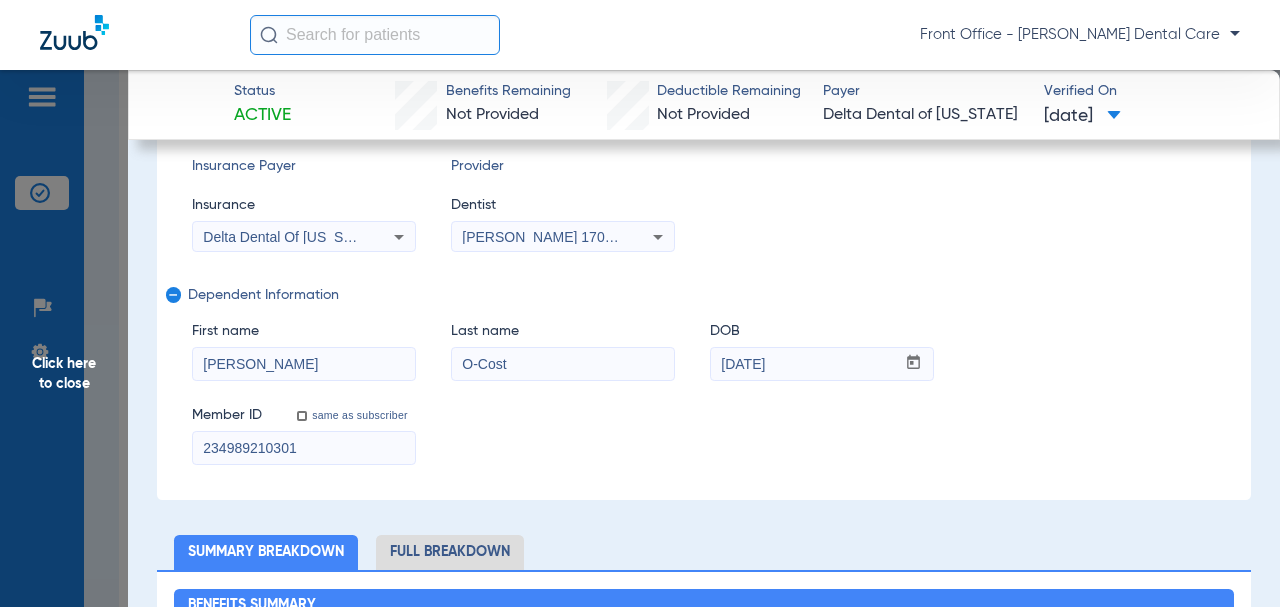 drag, startPoint x: 274, startPoint y: 447, endPoint x: 274, endPoint y: 384, distance: 63 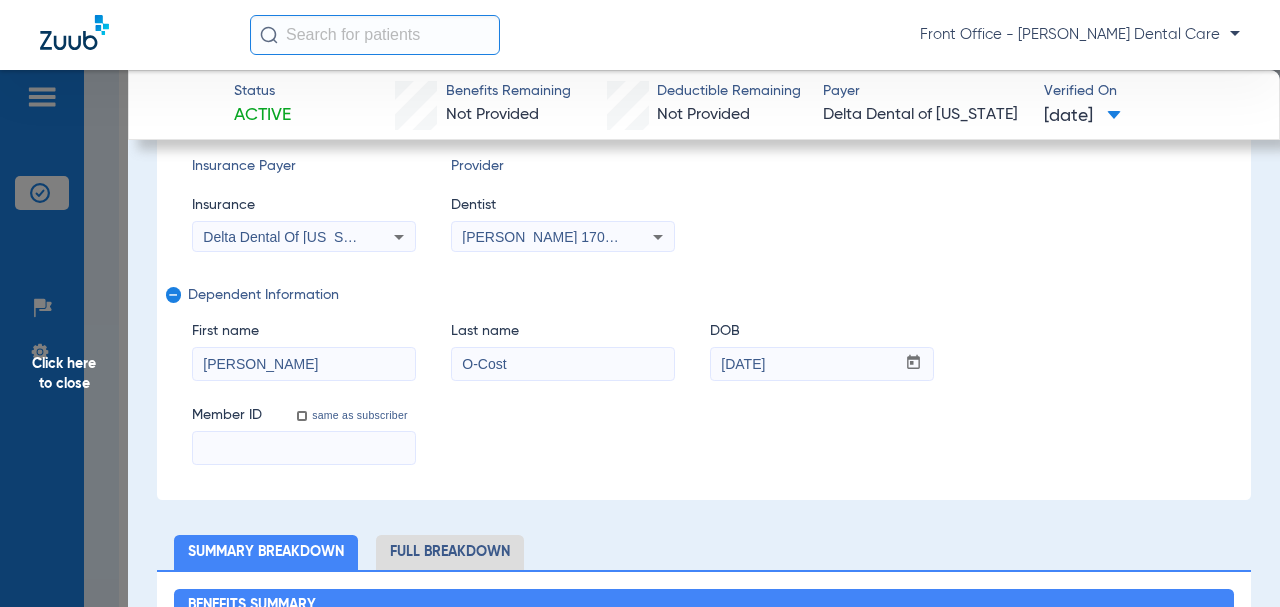 type 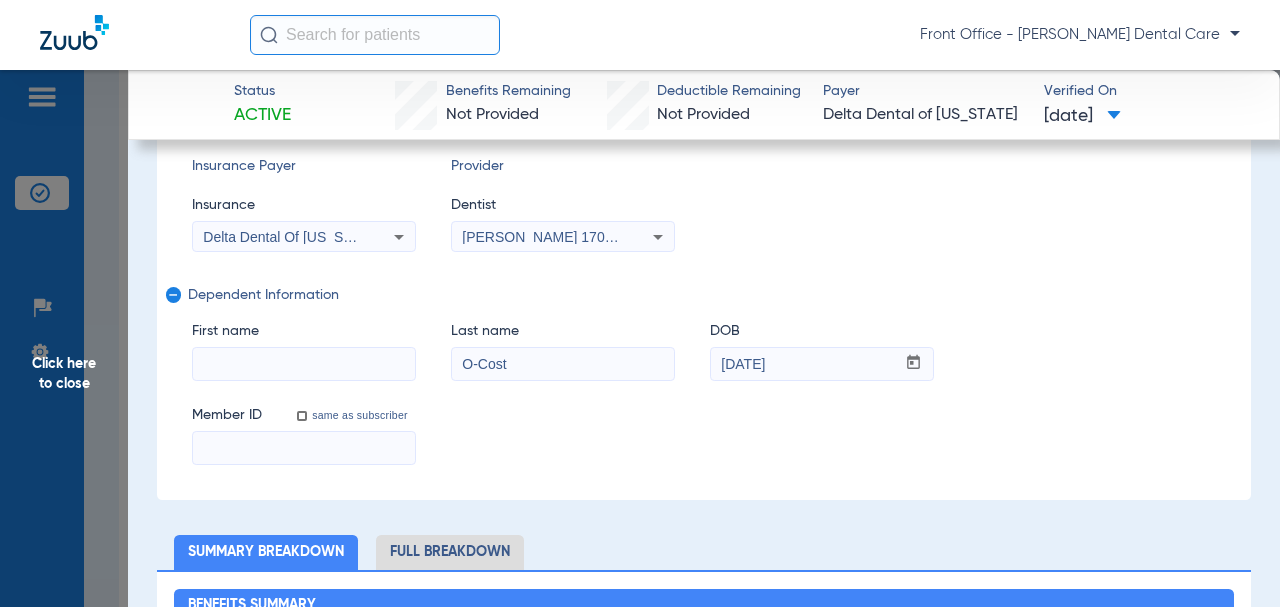 type 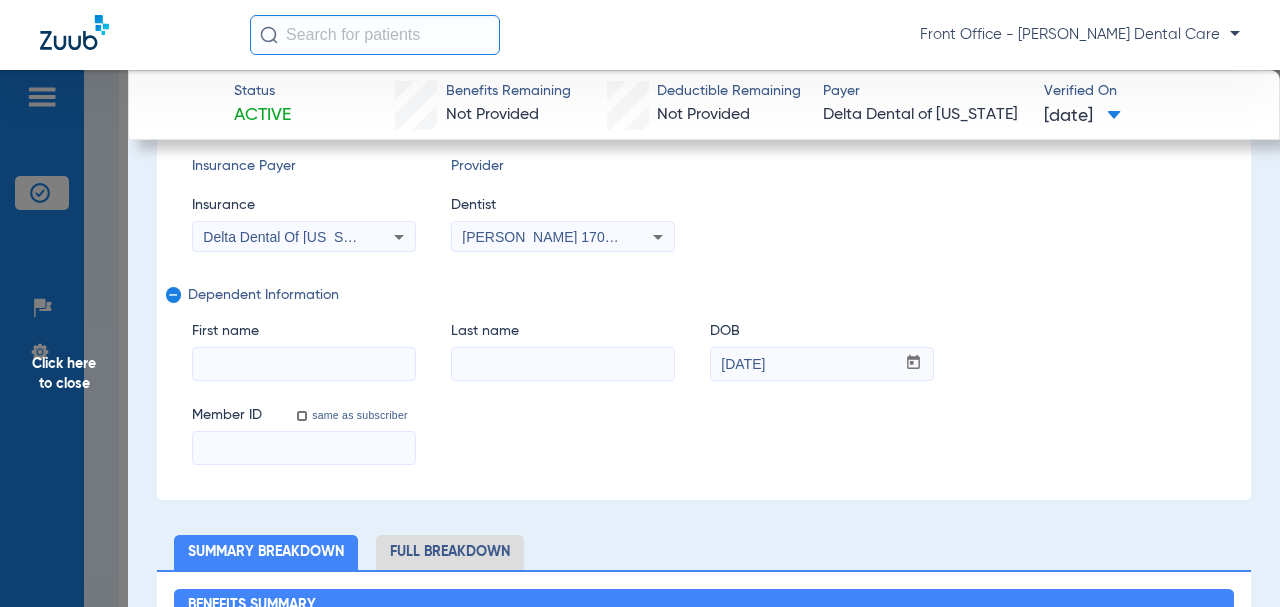 type 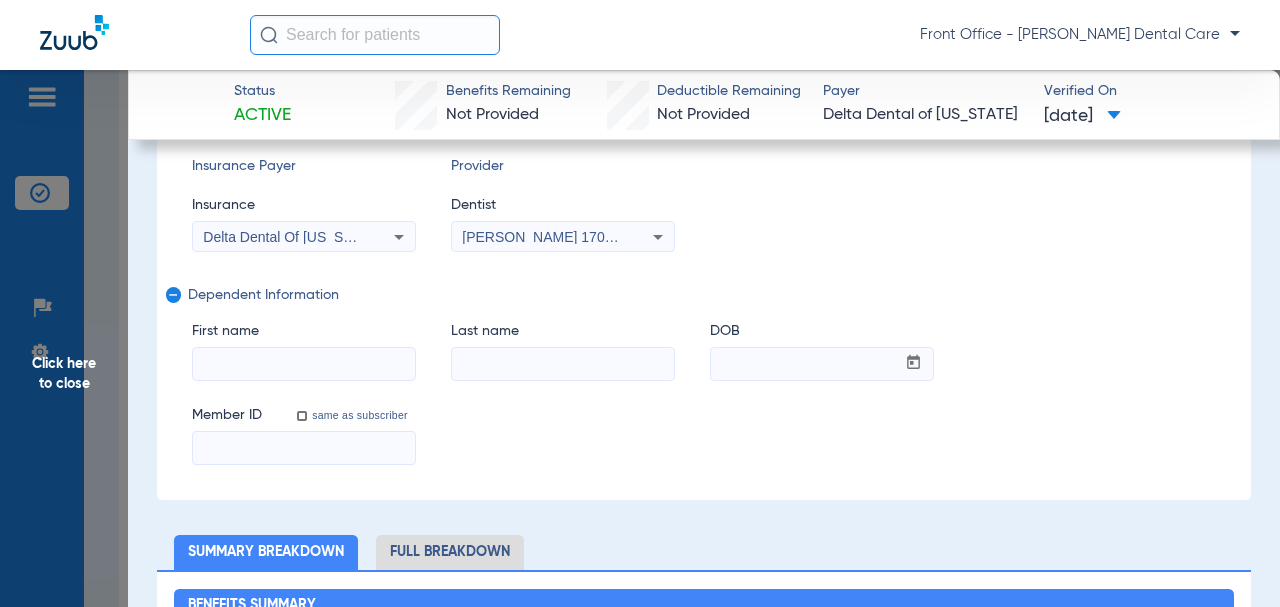 click on "remove" 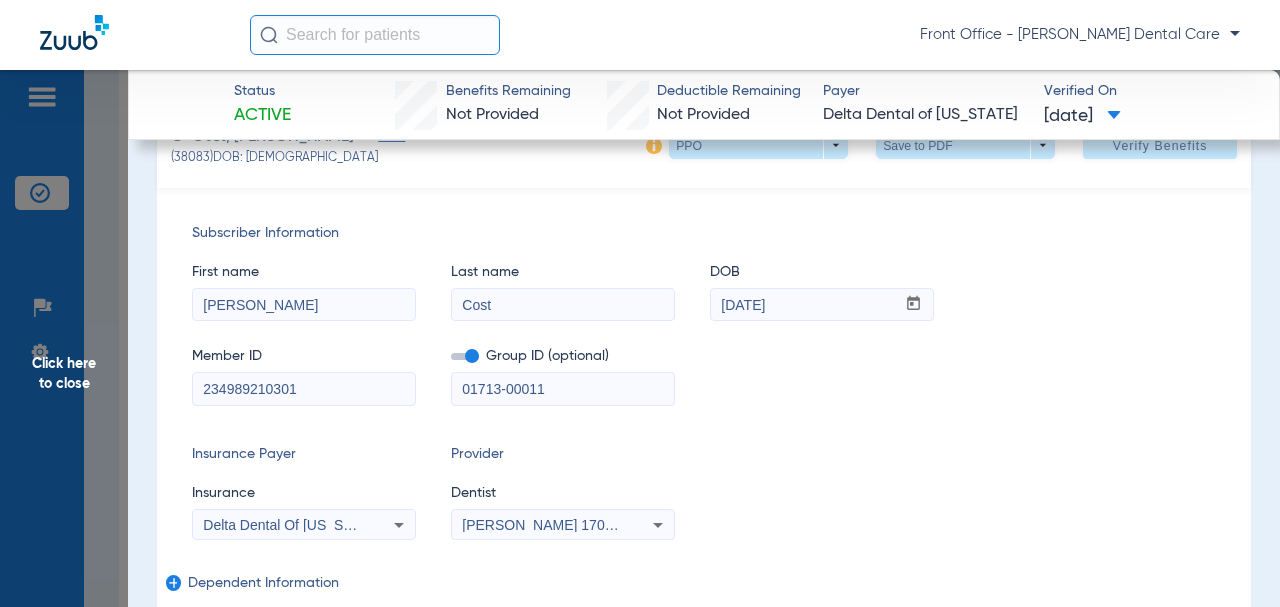 scroll, scrollTop: 200, scrollLeft: 0, axis: vertical 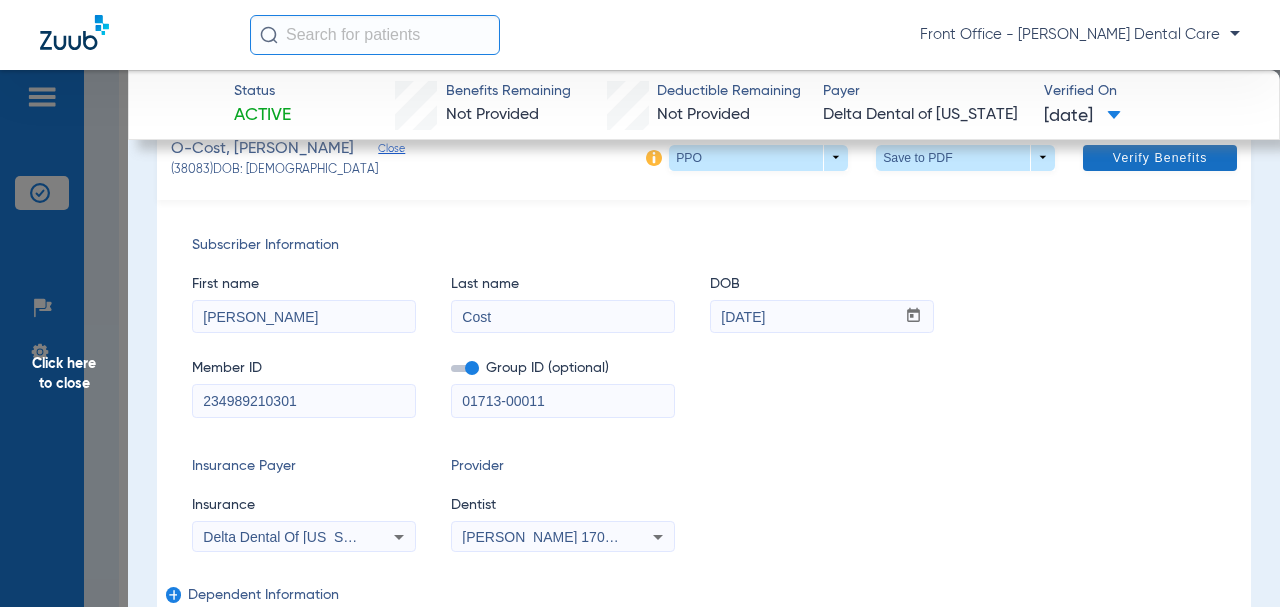 click 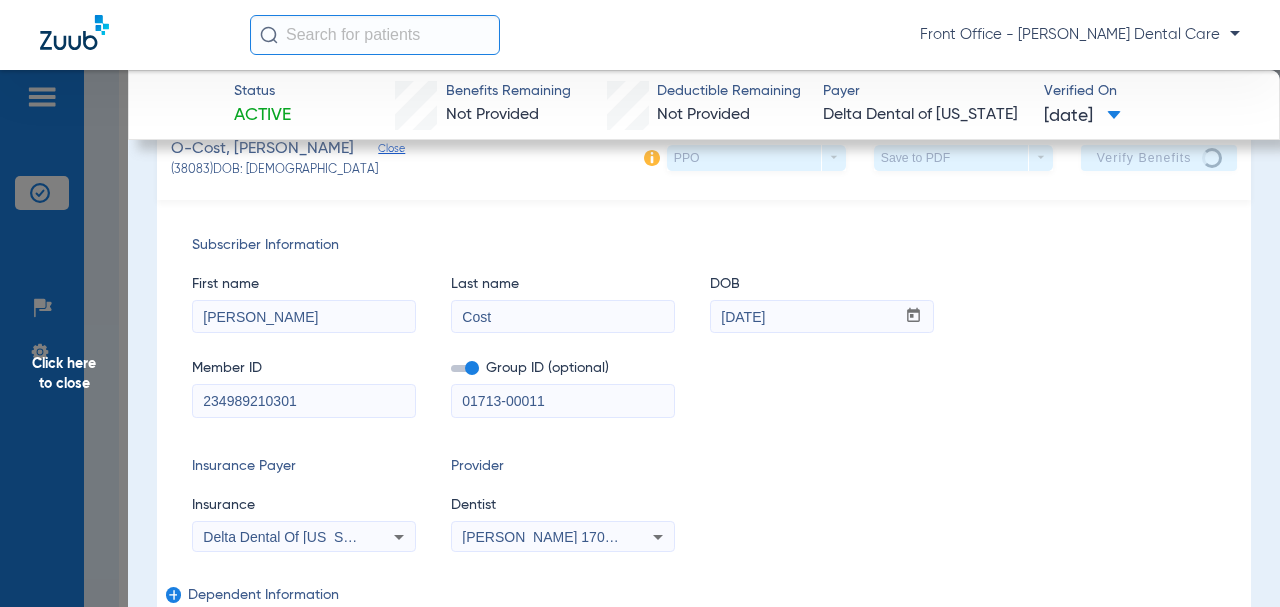 scroll, scrollTop: 0, scrollLeft: 0, axis: both 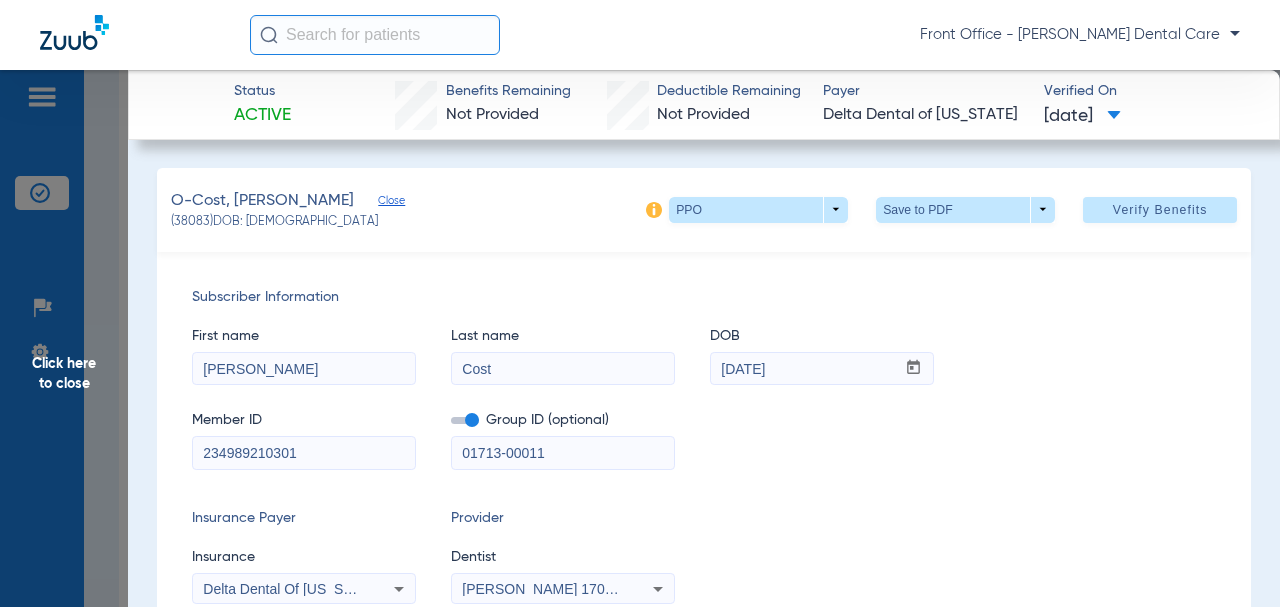 click on "Click here to close" 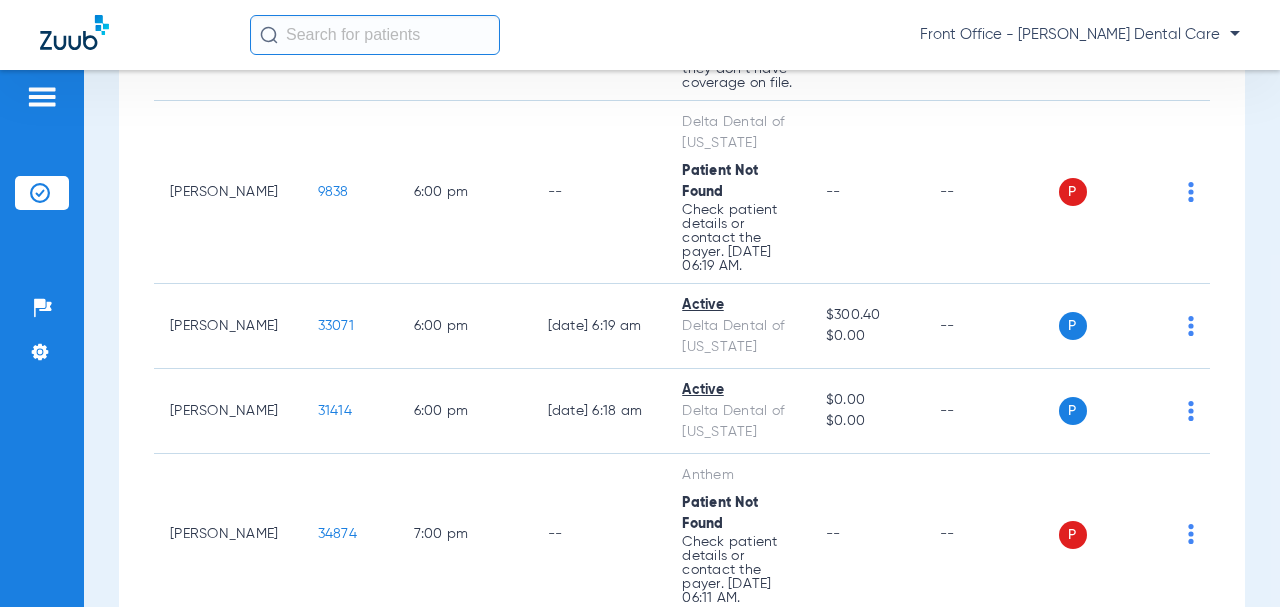 scroll, scrollTop: 10000, scrollLeft: 0, axis: vertical 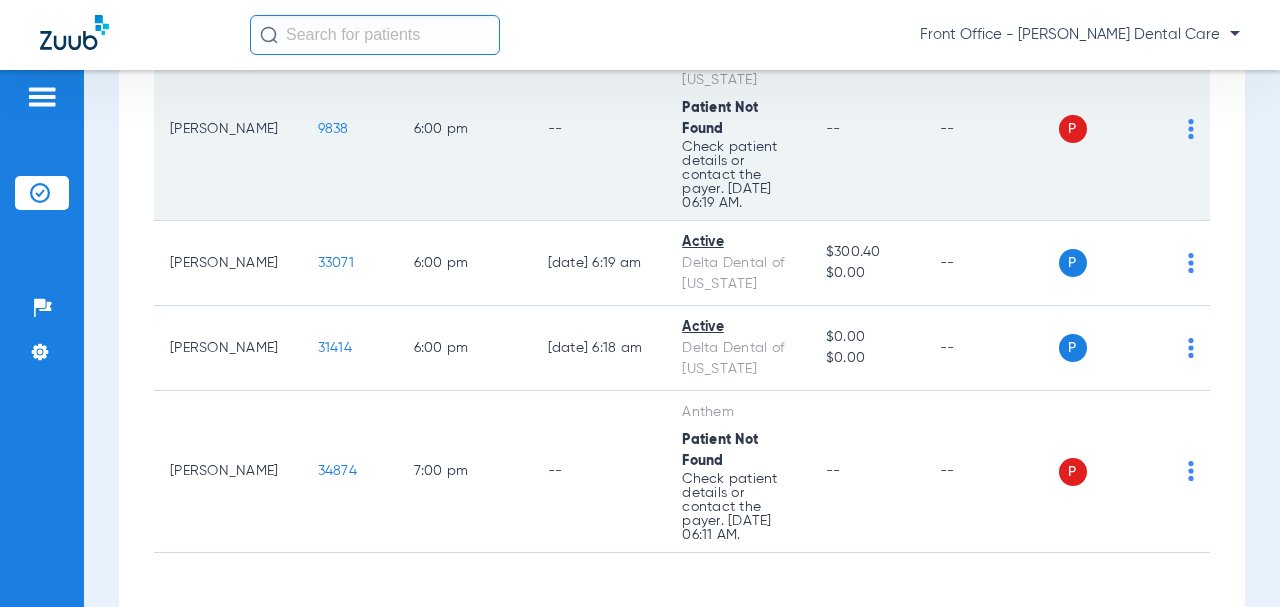 click on "9838" 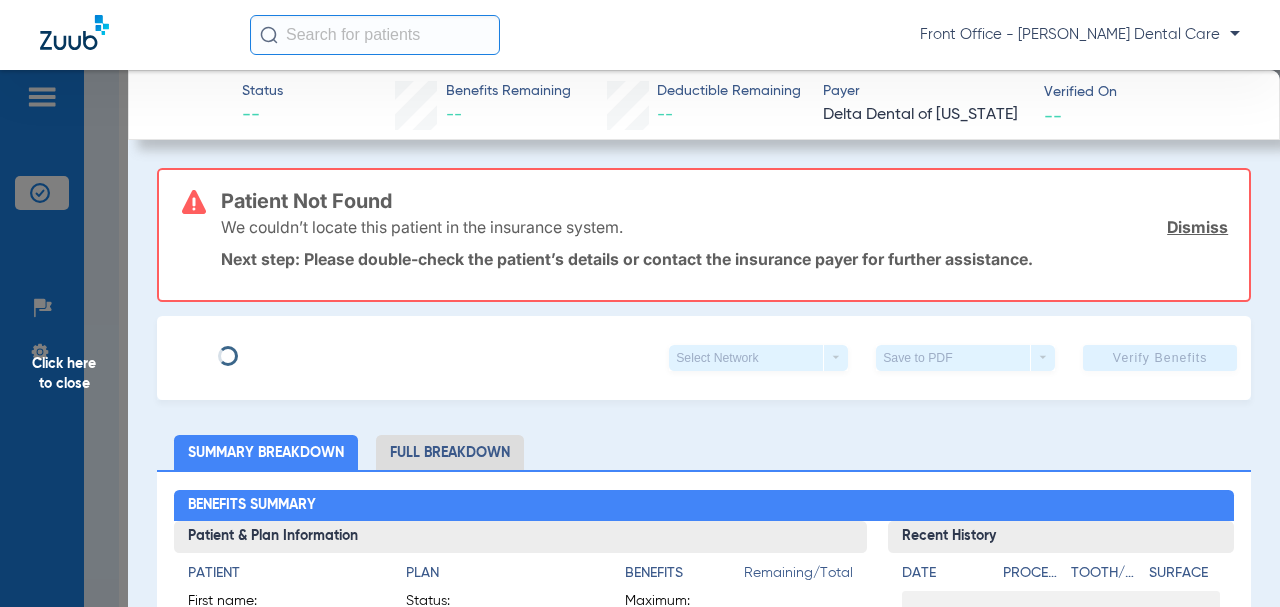 type on "[PERSON_NAME]" 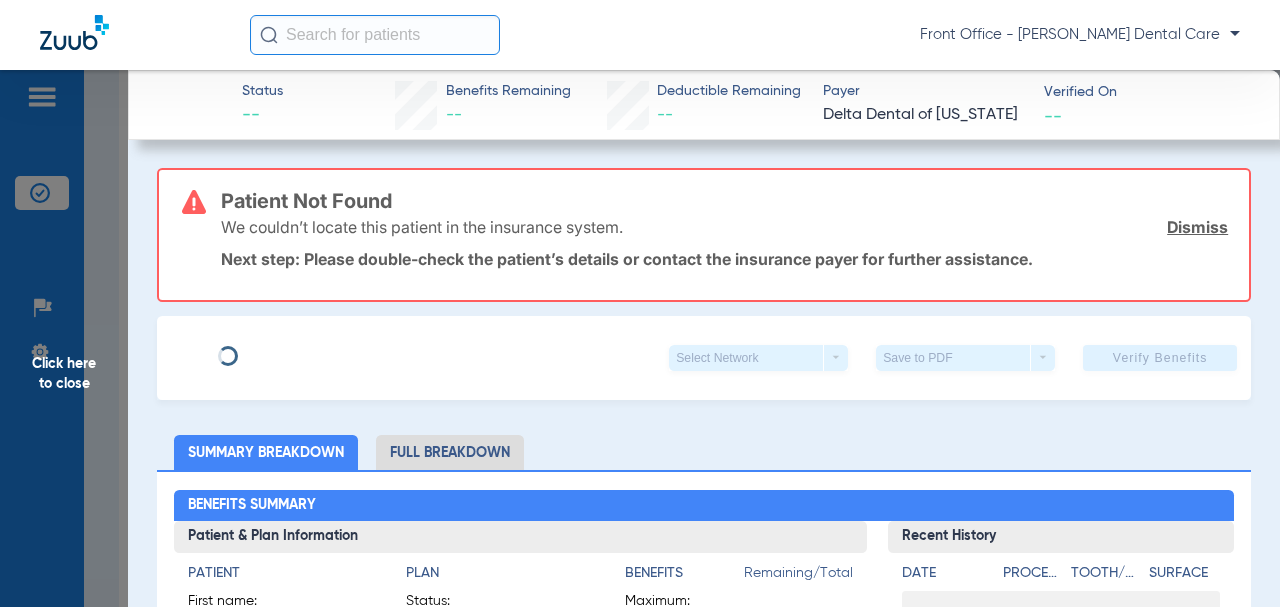 type on "[PERSON_NAME]" 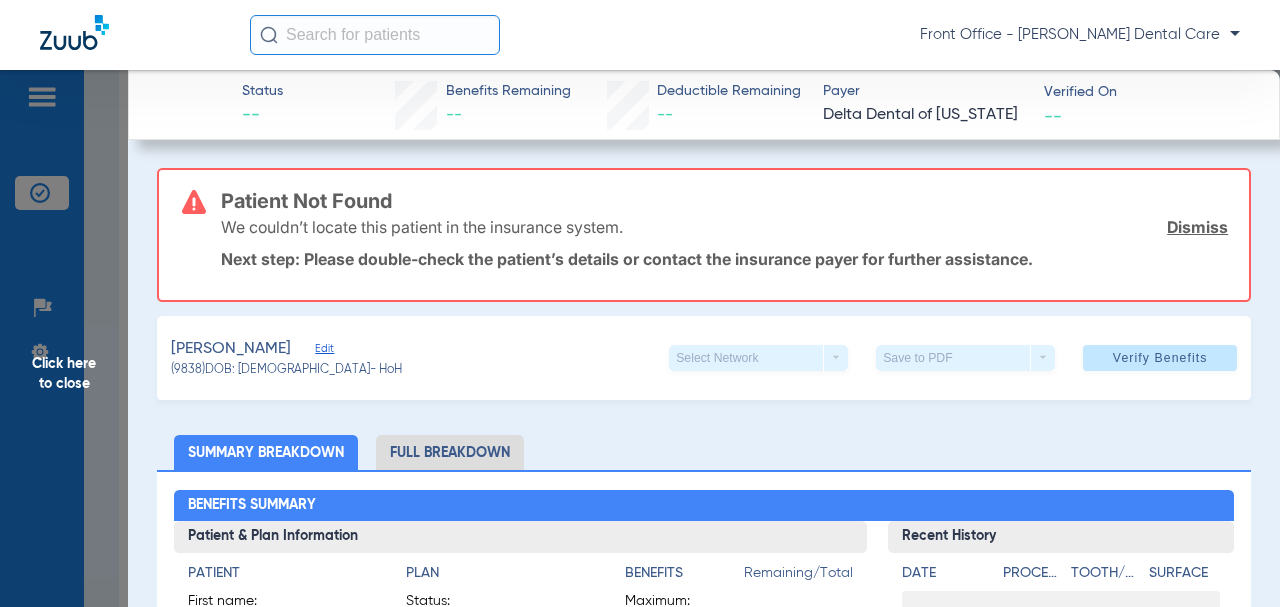 click on "Edit" 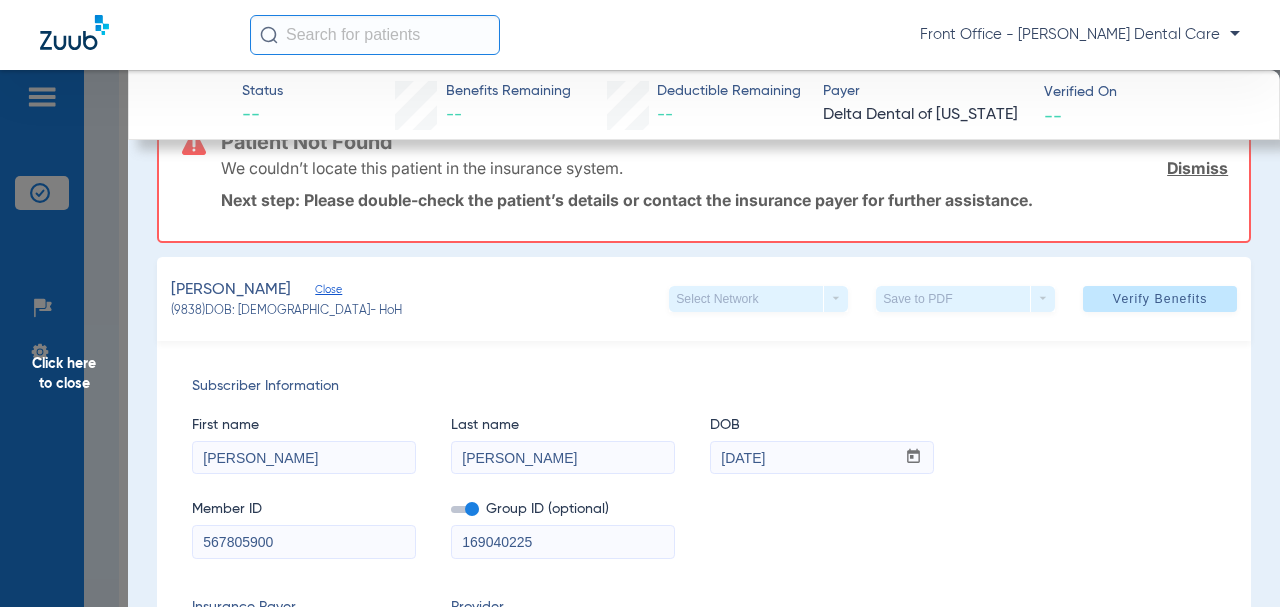 scroll, scrollTop: 300, scrollLeft: 0, axis: vertical 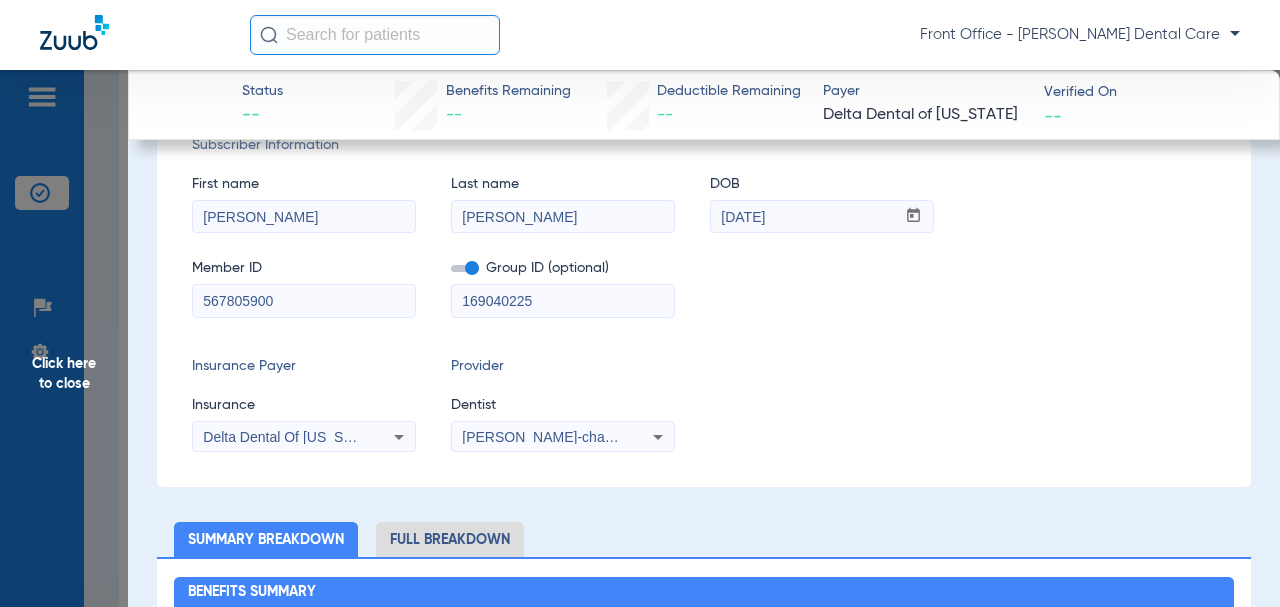 drag, startPoint x: 494, startPoint y: 306, endPoint x: 475, endPoint y: 301, distance: 19.646883 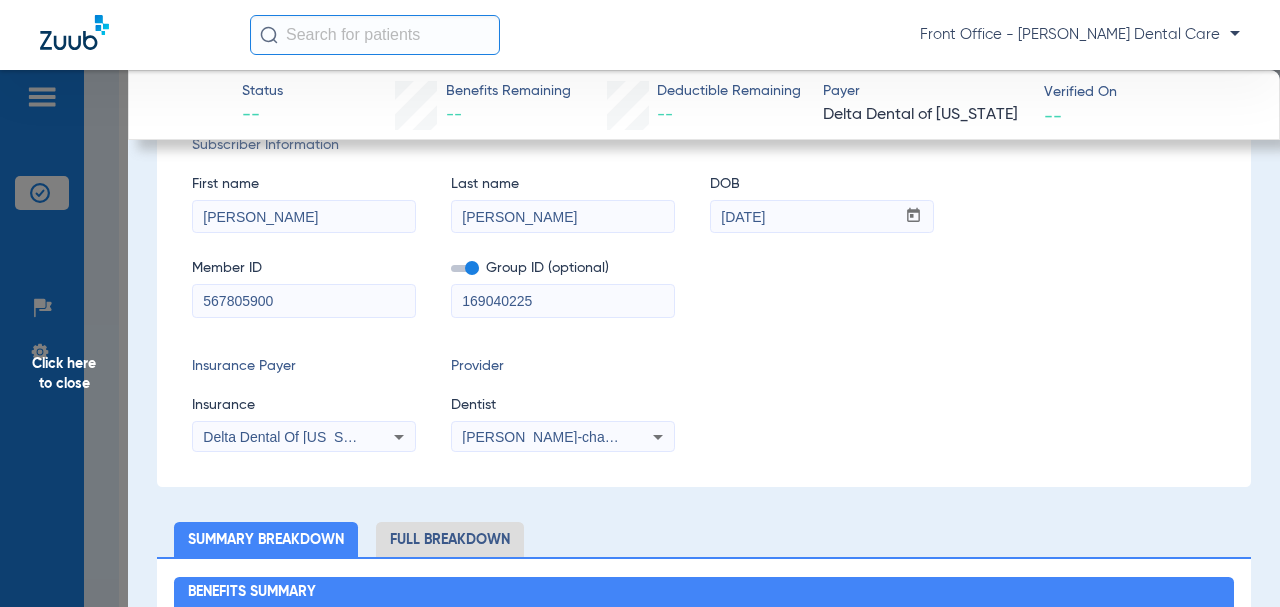 paste on "21862-42011" 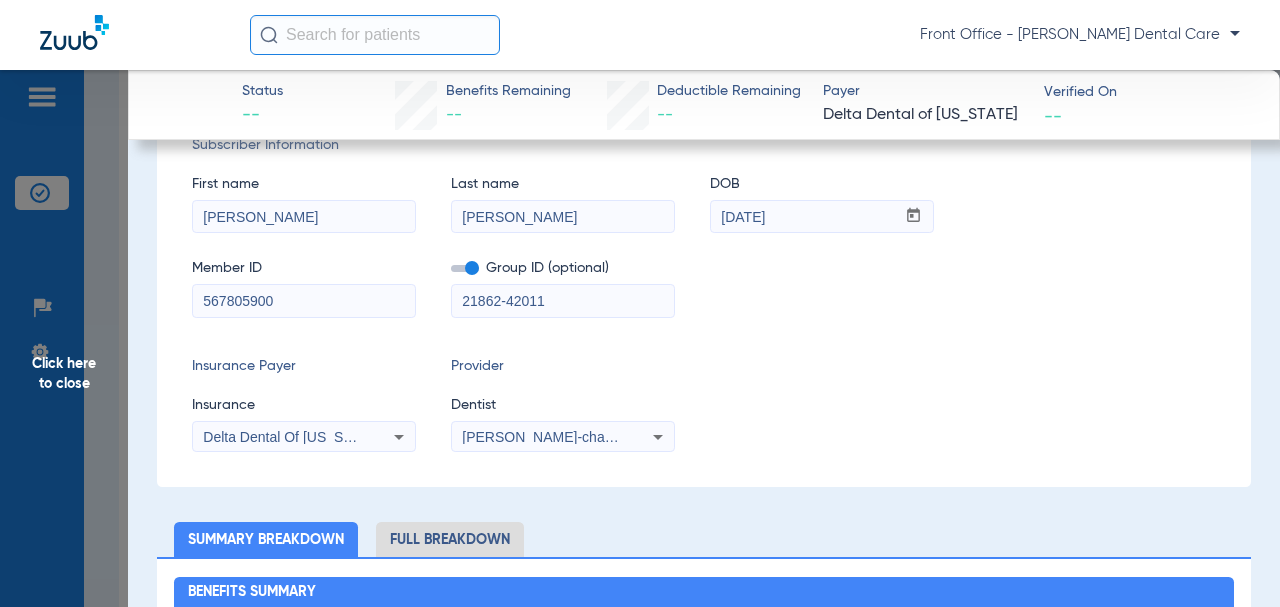 type on "21862-42011" 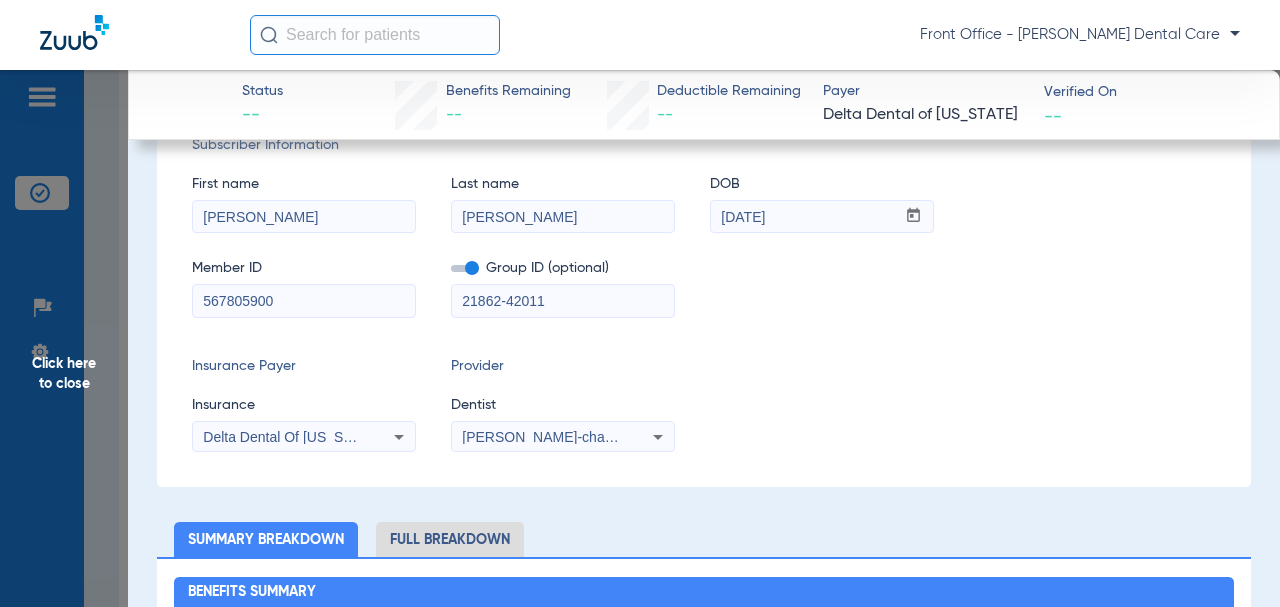 paste on "114380864001" 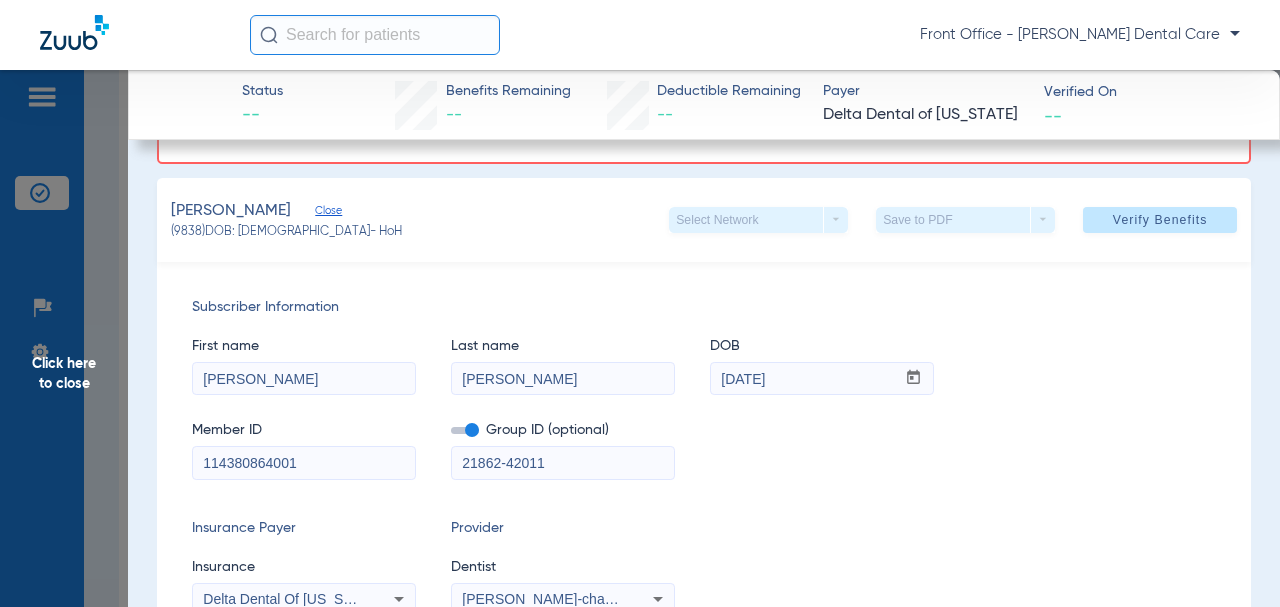 scroll, scrollTop: 100, scrollLeft: 0, axis: vertical 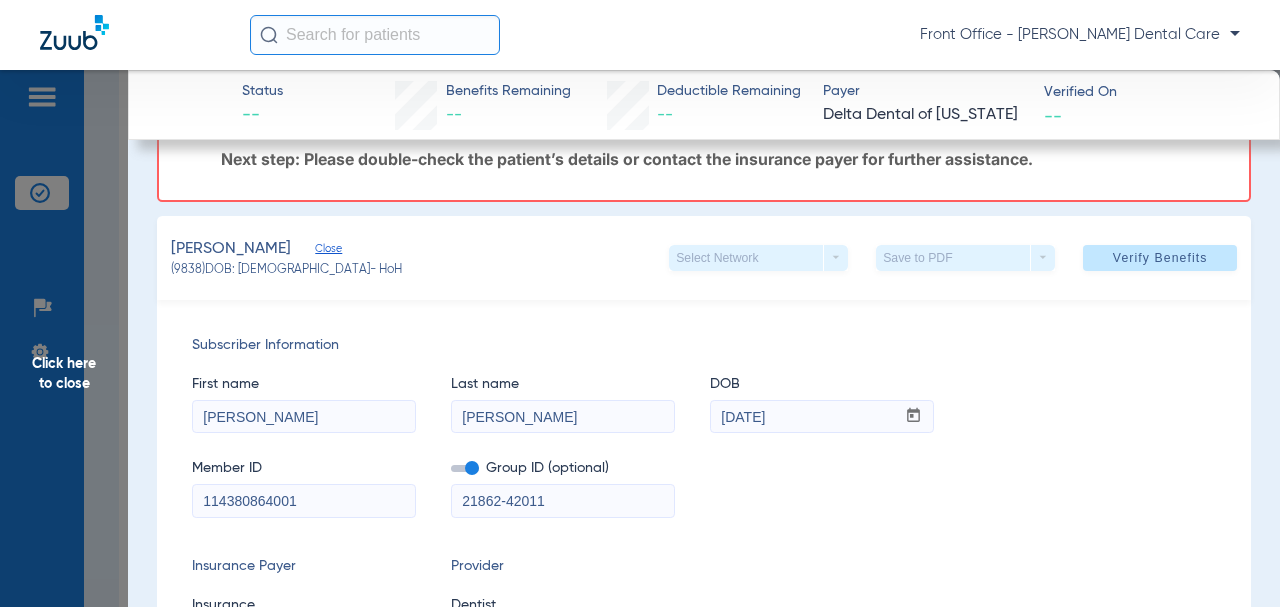 type on "114380864001" 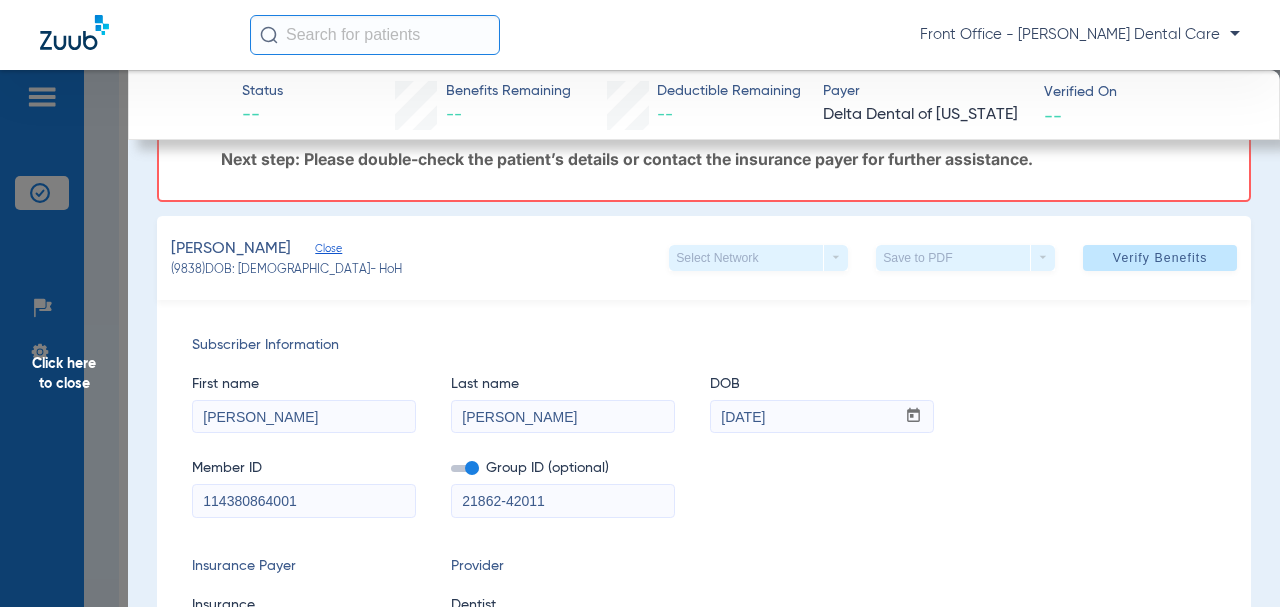 scroll, scrollTop: 0, scrollLeft: 0, axis: both 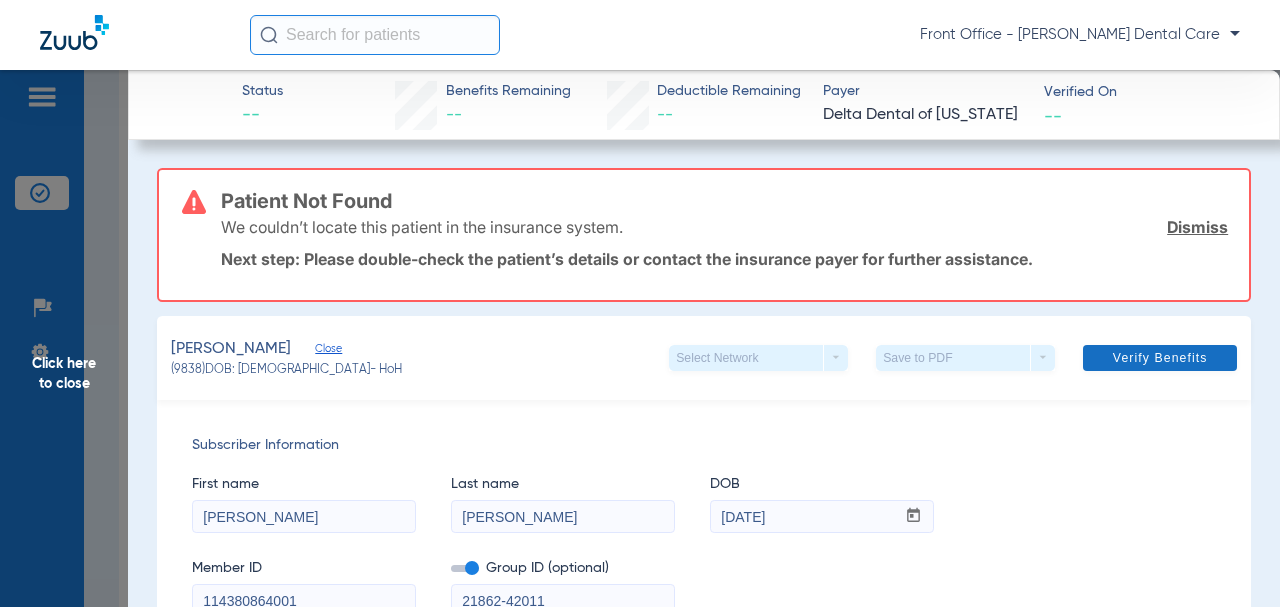 click on "Verify Benefits" 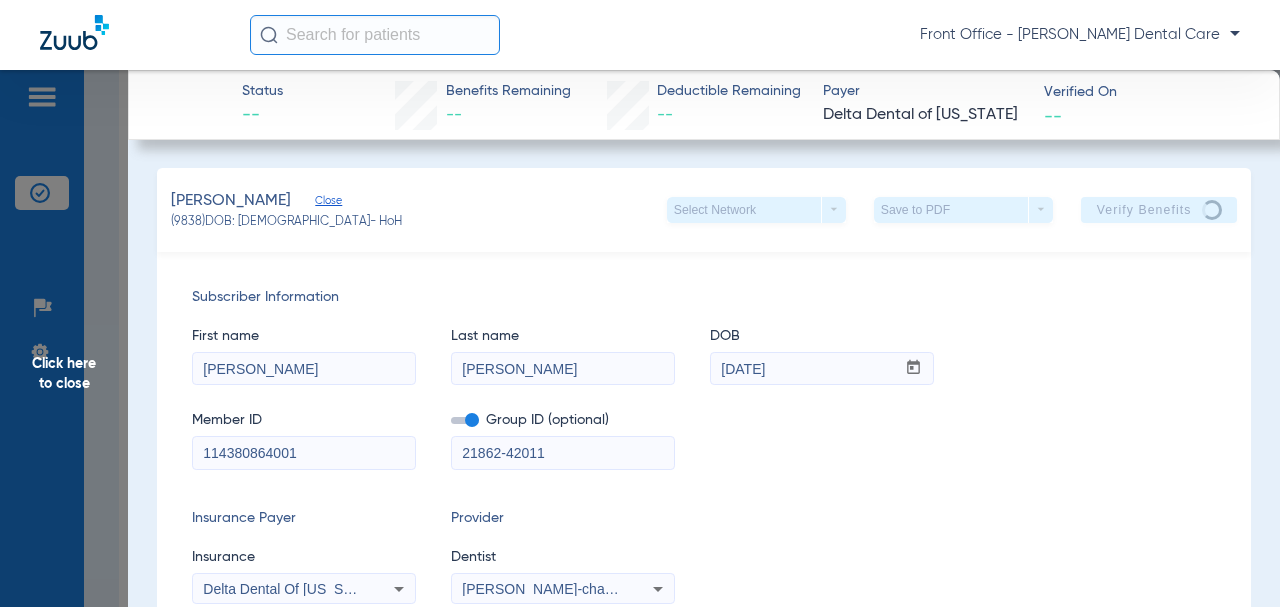 scroll, scrollTop: 100, scrollLeft: 0, axis: vertical 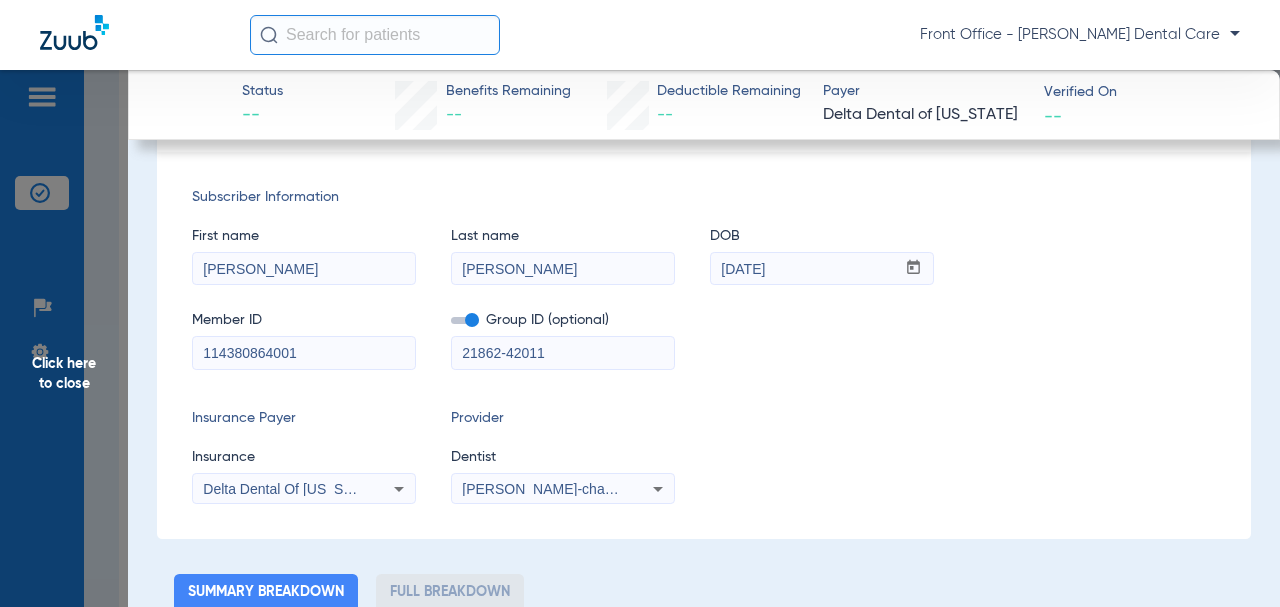 click 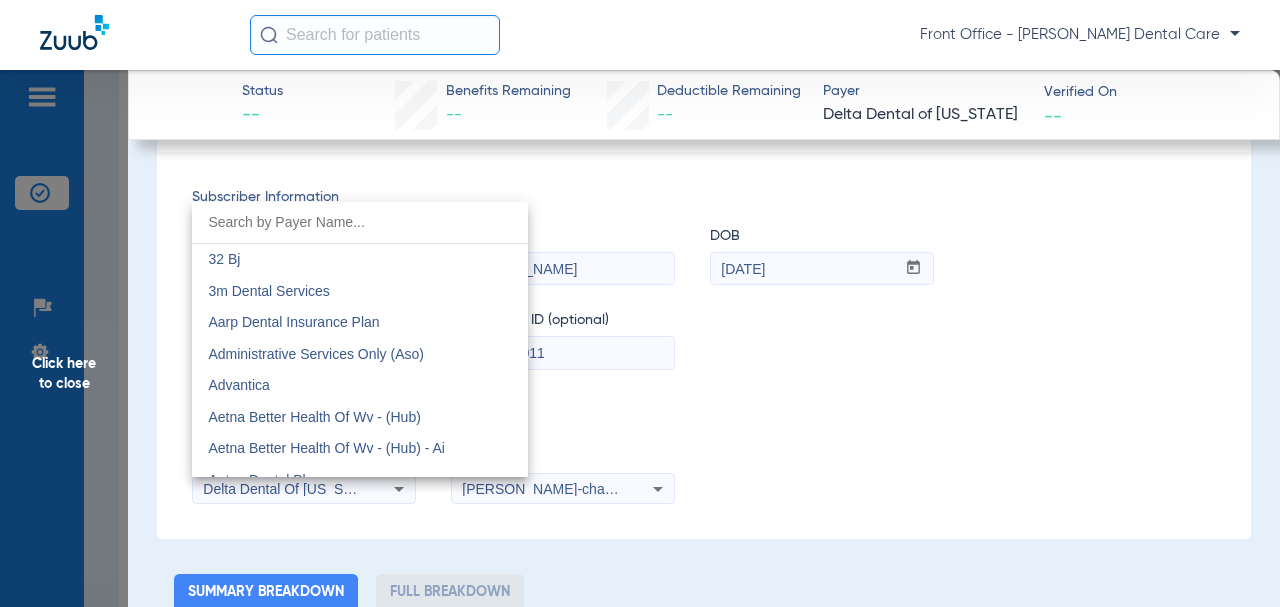 scroll, scrollTop: 3674, scrollLeft: 0, axis: vertical 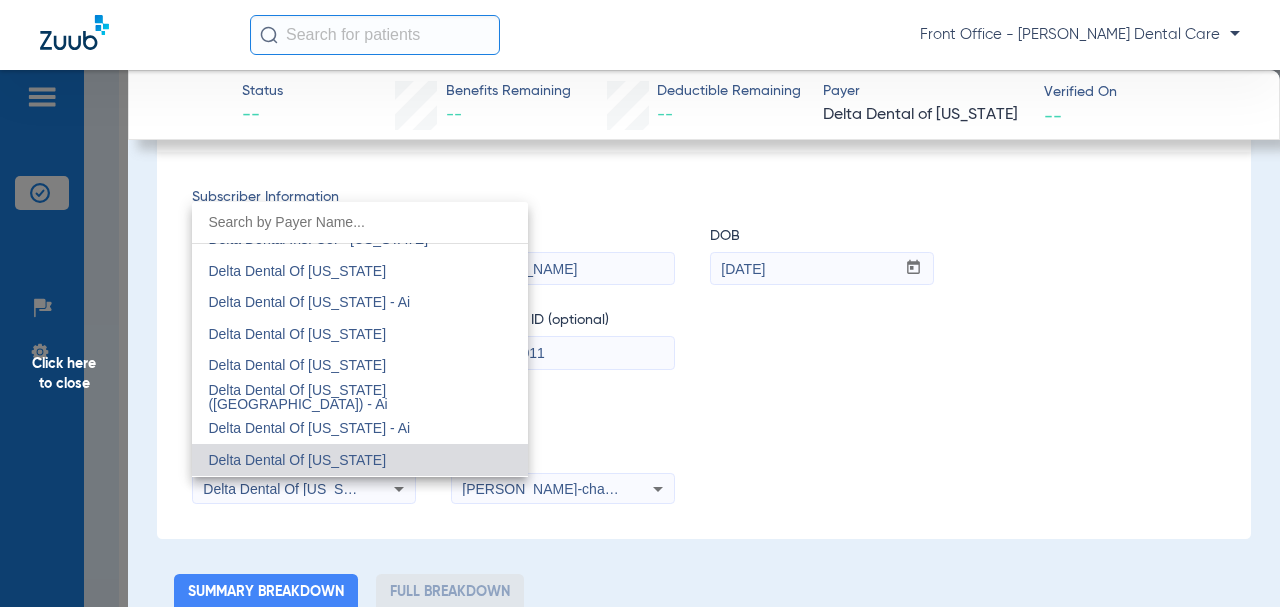 click at bounding box center (640, 303) 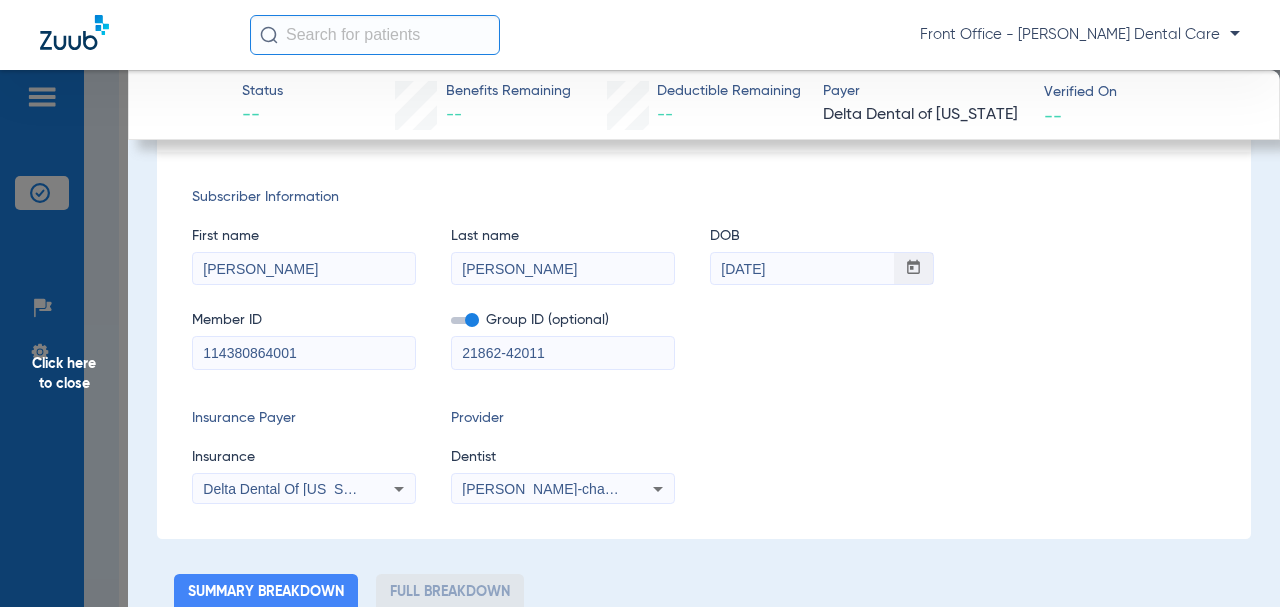 scroll, scrollTop: 0, scrollLeft: 0, axis: both 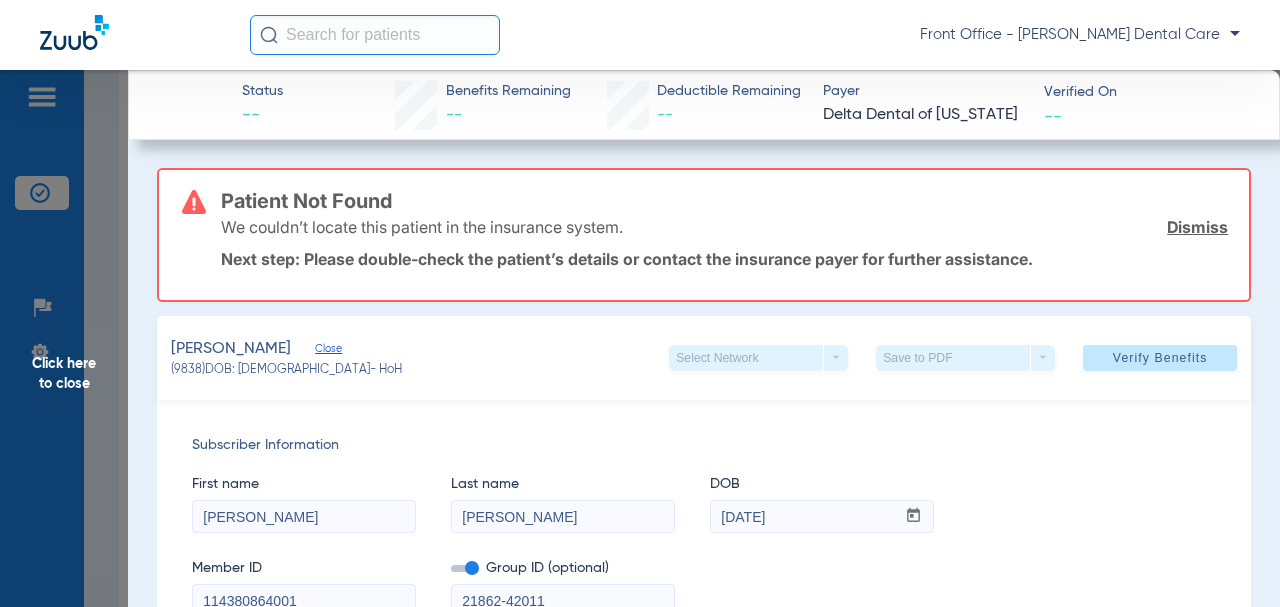 click on "Click here to close" 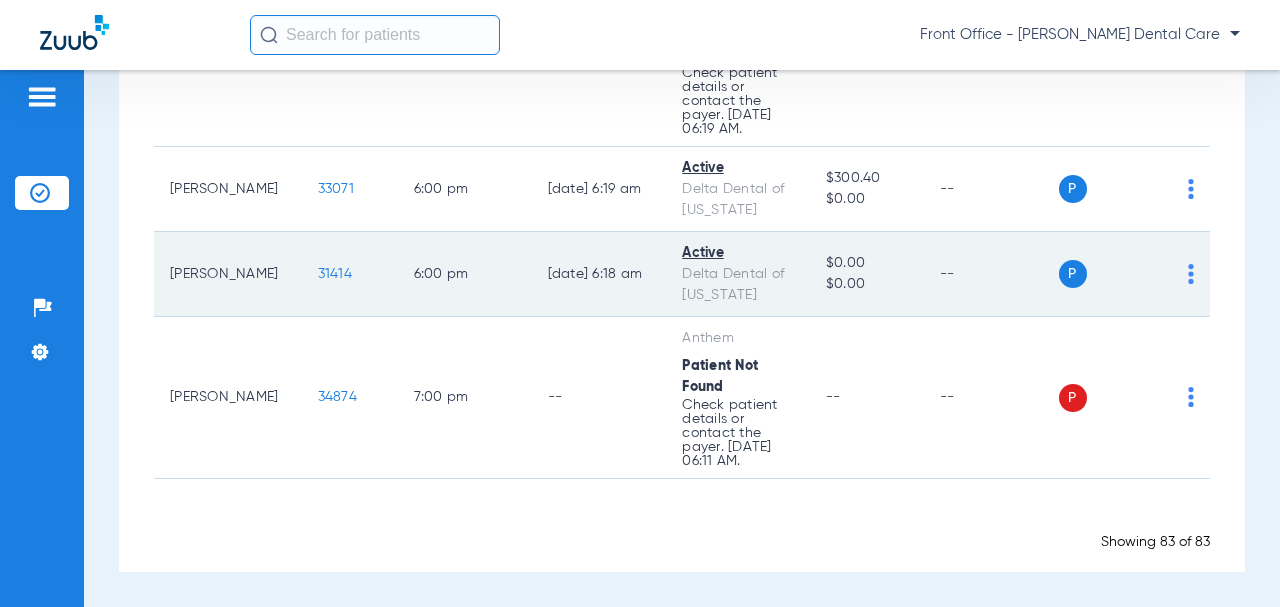 scroll, scrollTop: 10235, scrollLeft: 0, axis: vertical 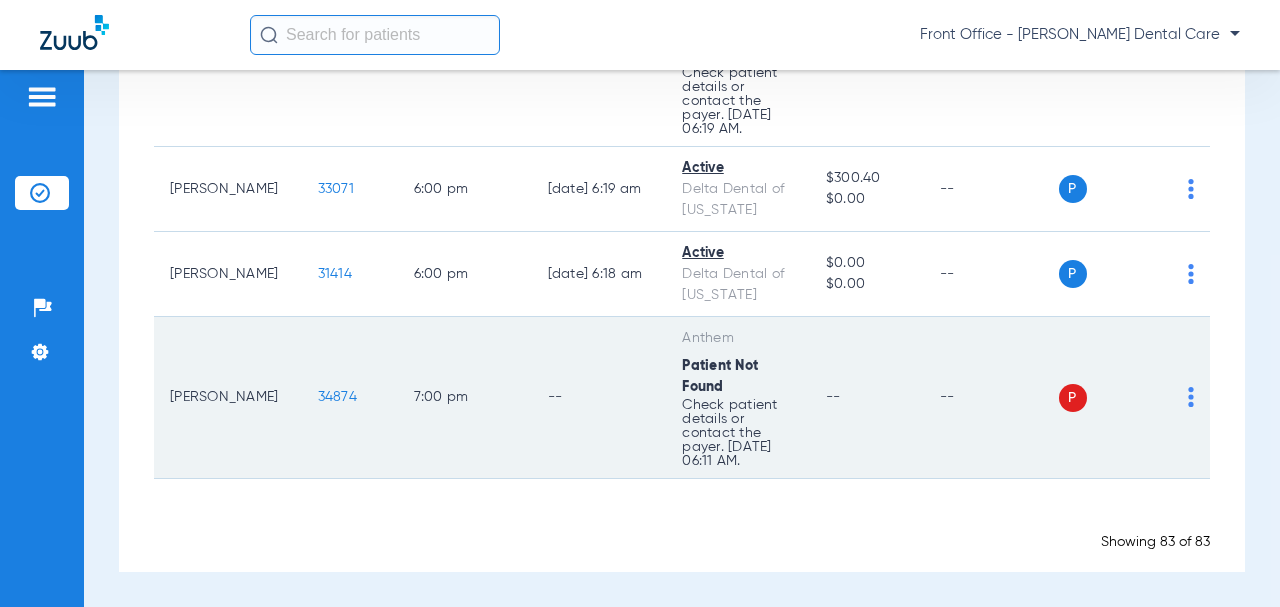 click on "34874" 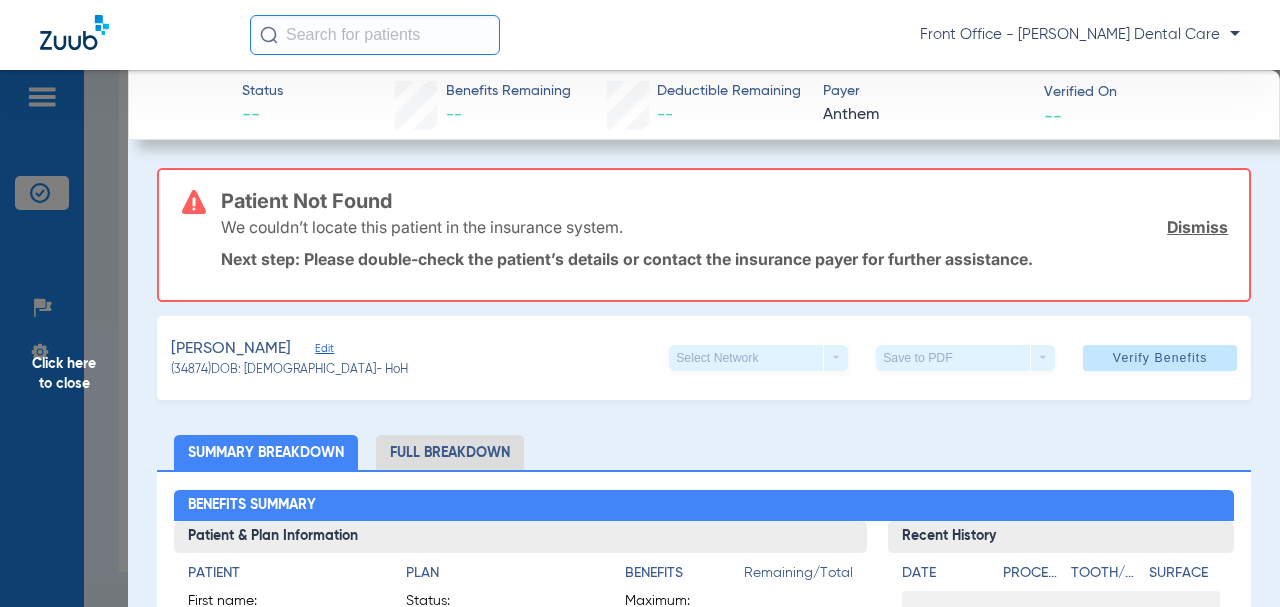 click on "Click here to close" 